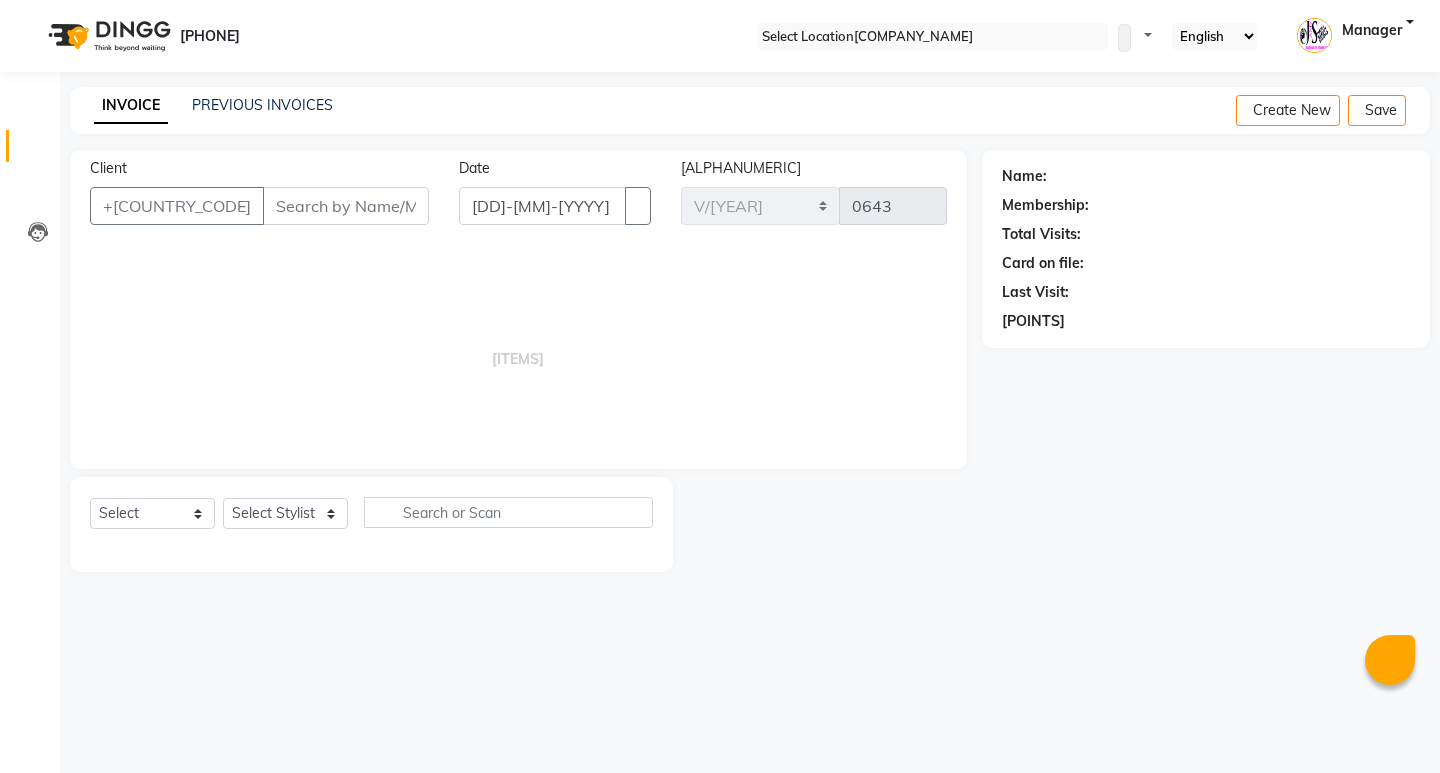 scroll, scrollTop: 0, scrollLeft: 0, axis: both 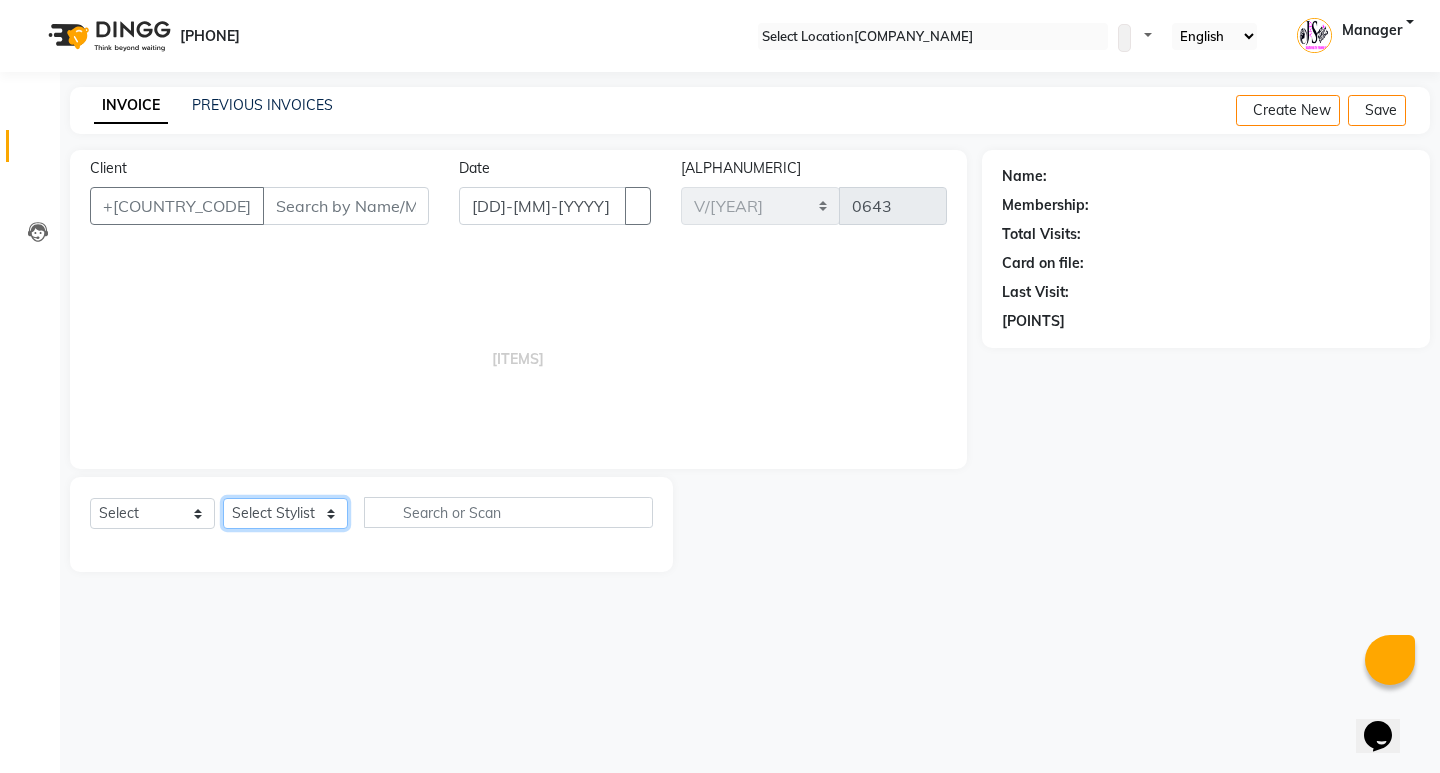 click on "Select Stylist Manager [NAME] No Preference 1 [NAME] [NAME] [NAME] Mam [NAME]" at bounding box center [285, 513] 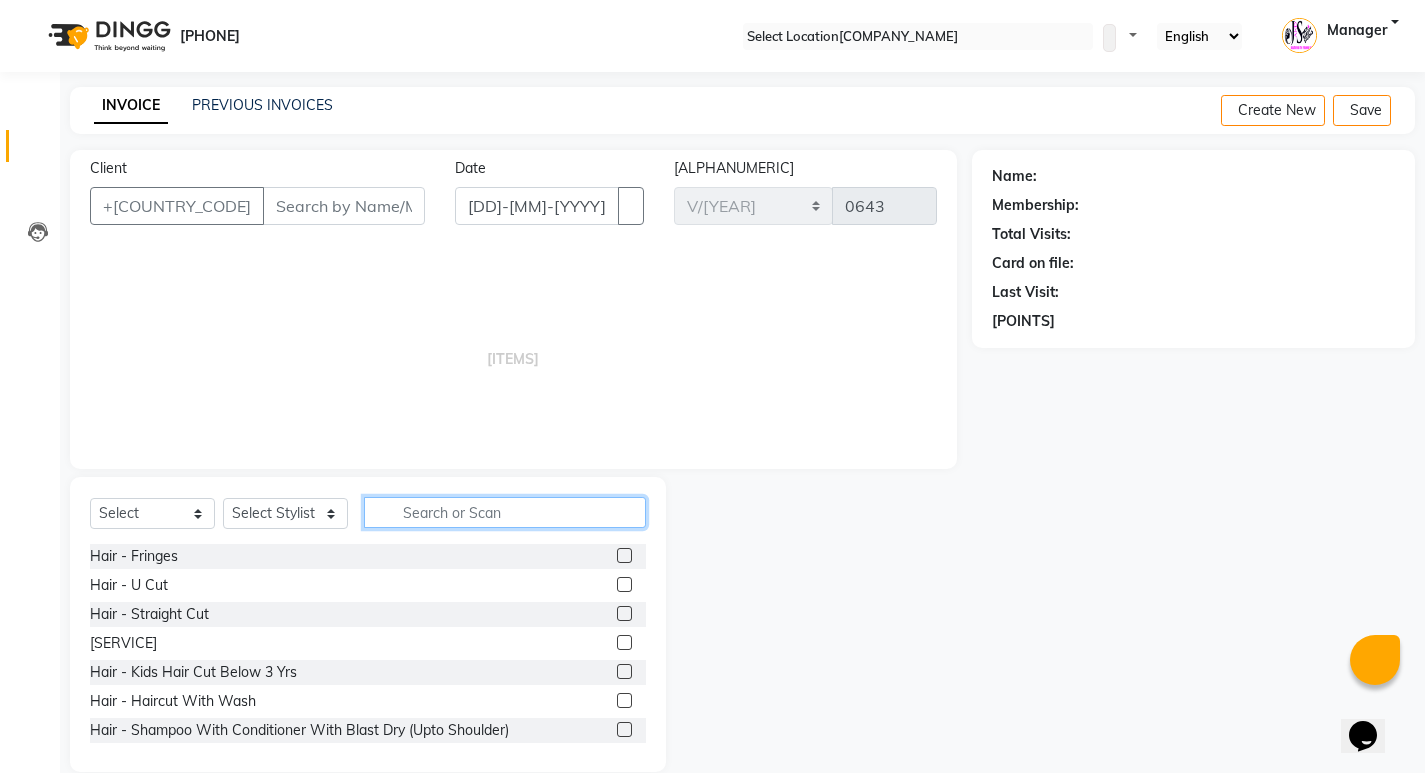 click at bounding box center (505, 512) 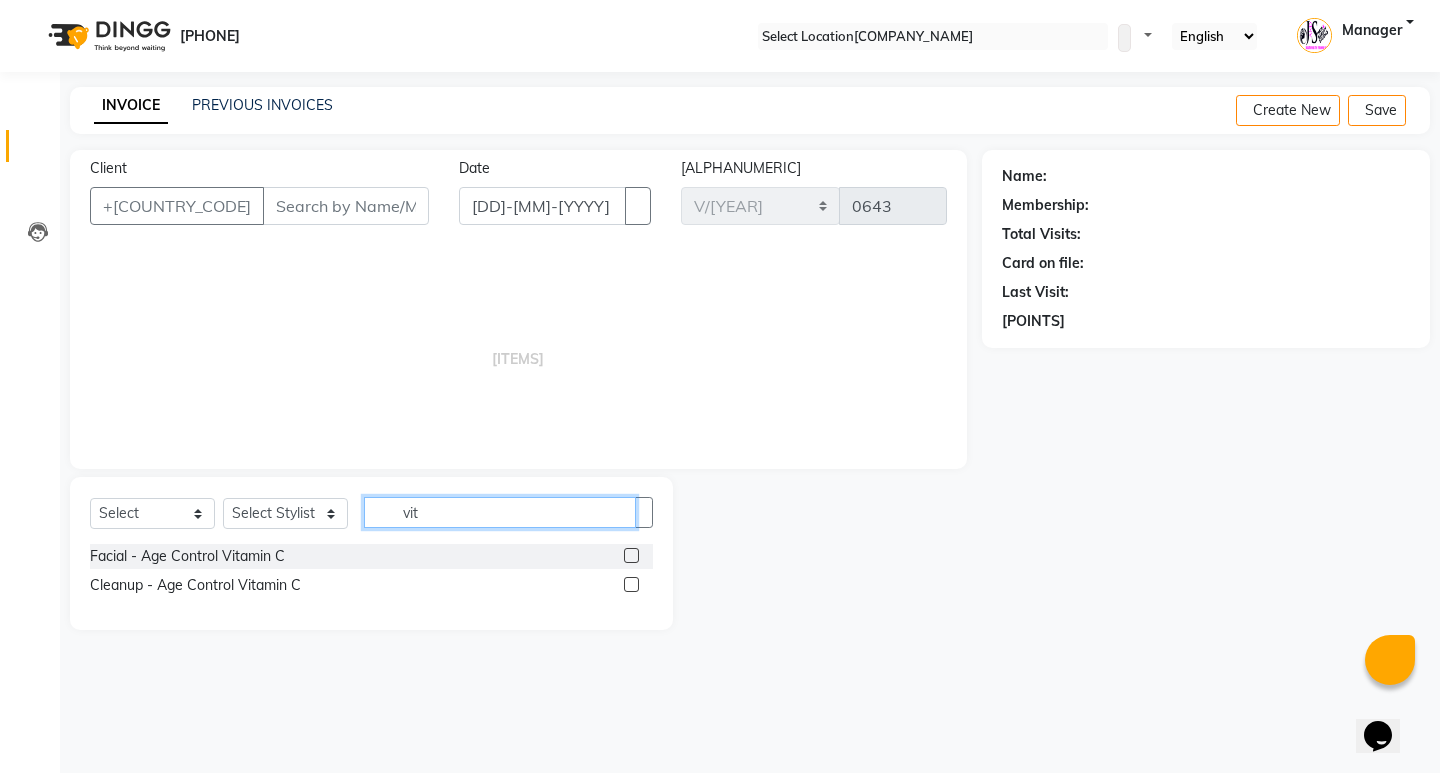 type on "vit" 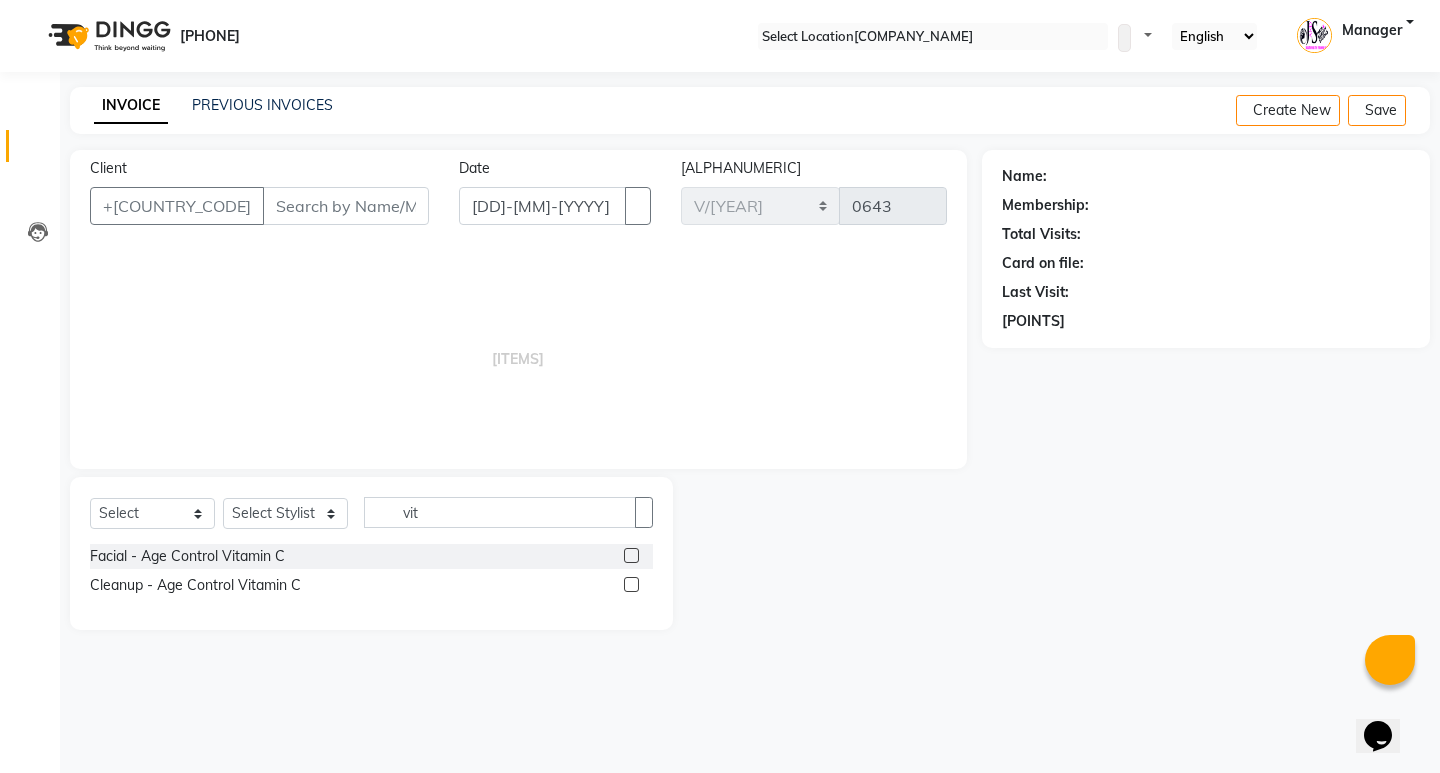 click at bounding box center (631, 555) 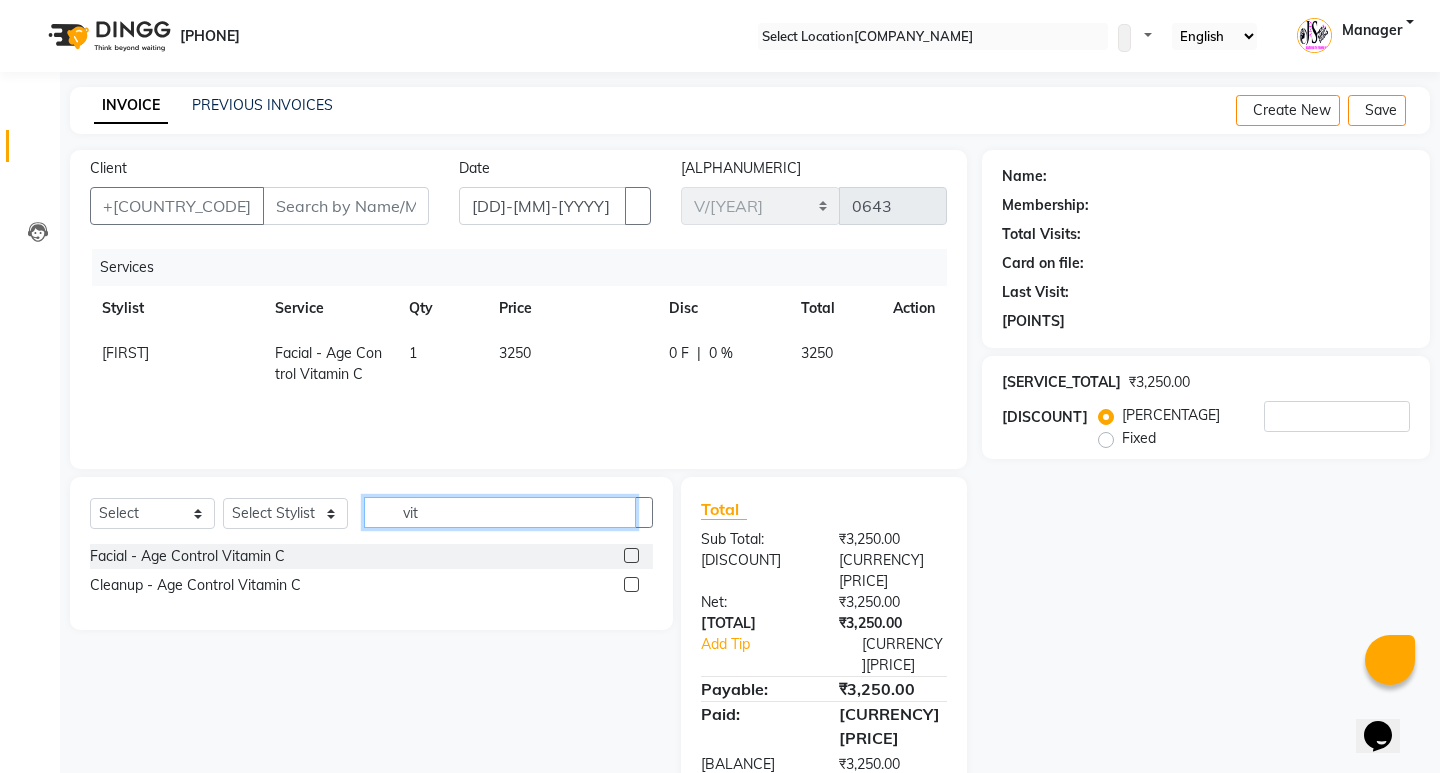 click on "vit" at bounding box center (500, 512) 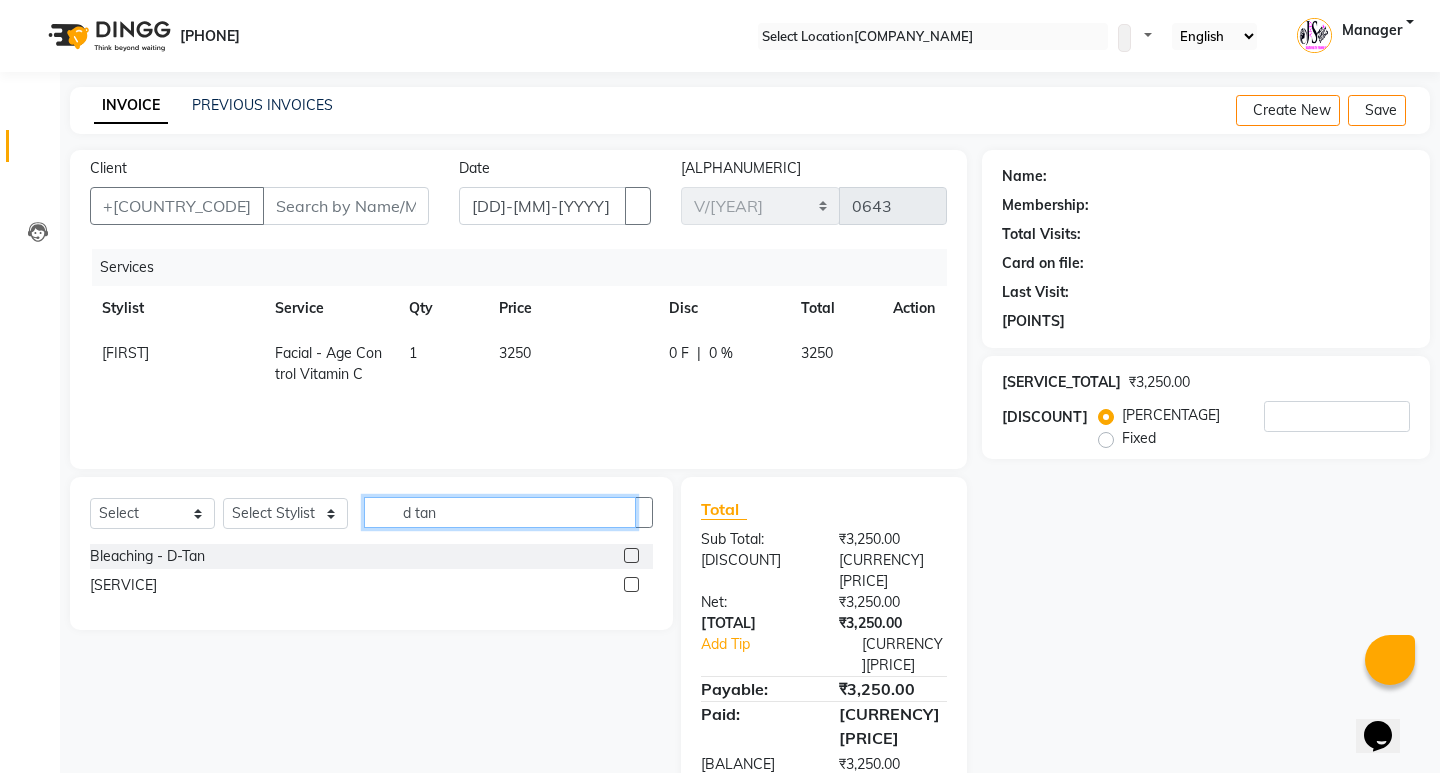 type on "d tan" 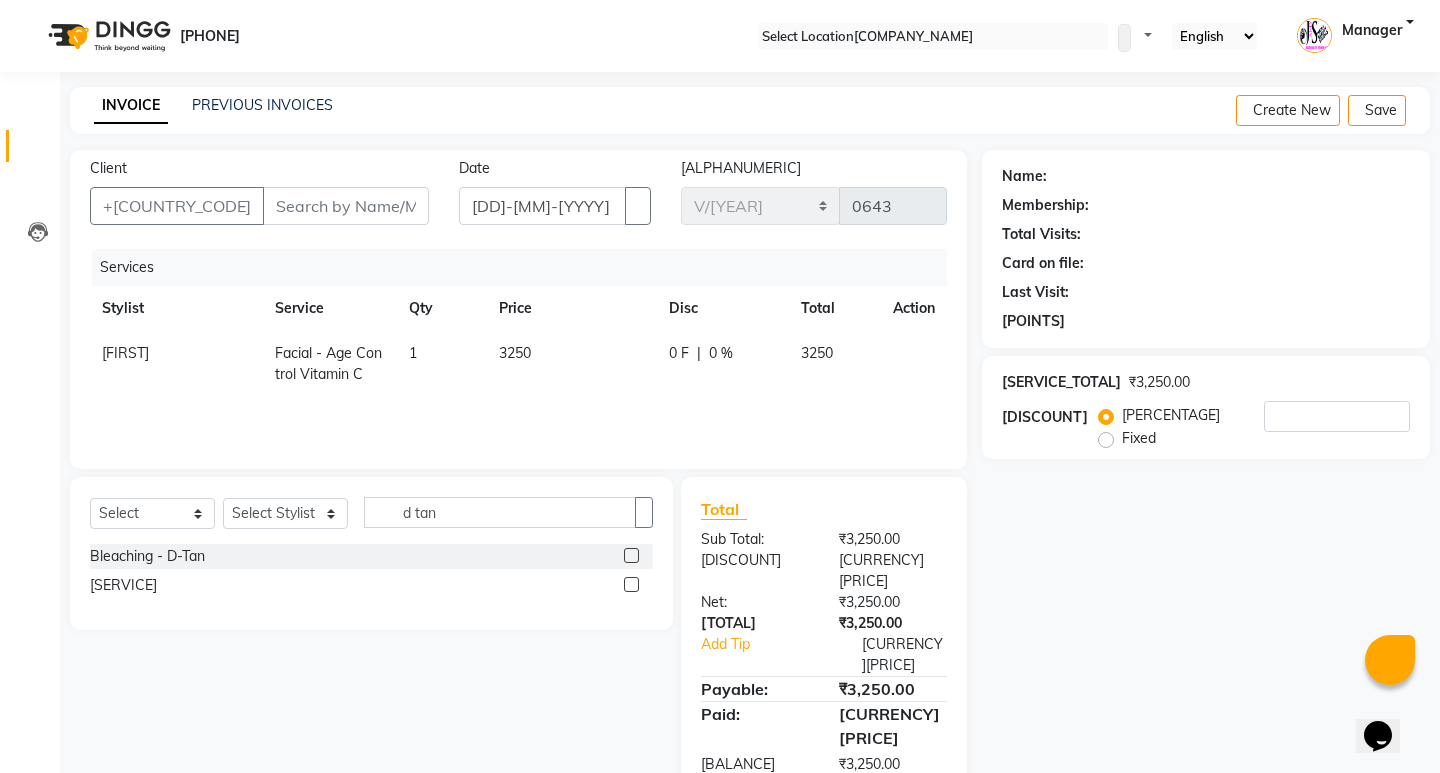 click at bounding box center [631, 555] 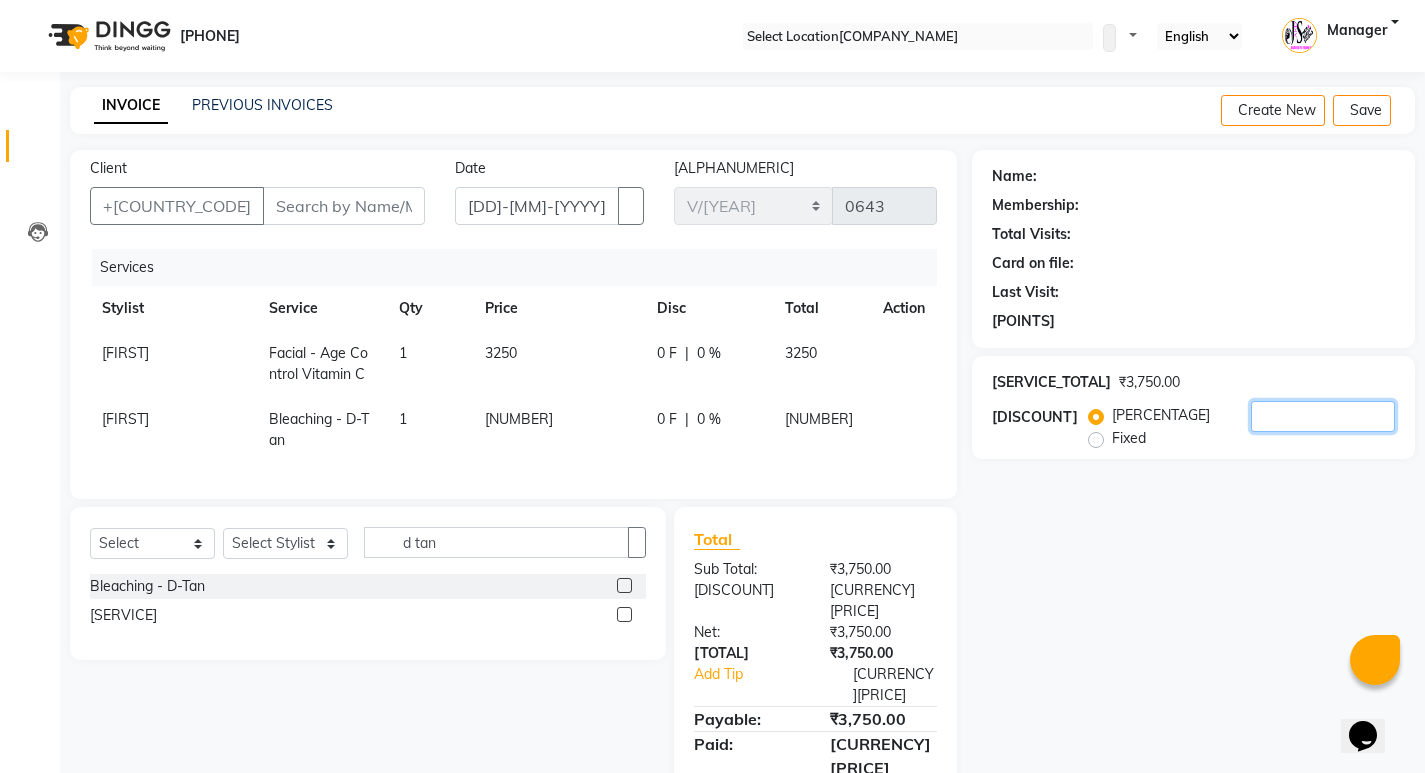 click at bounding box center (1323, 416) 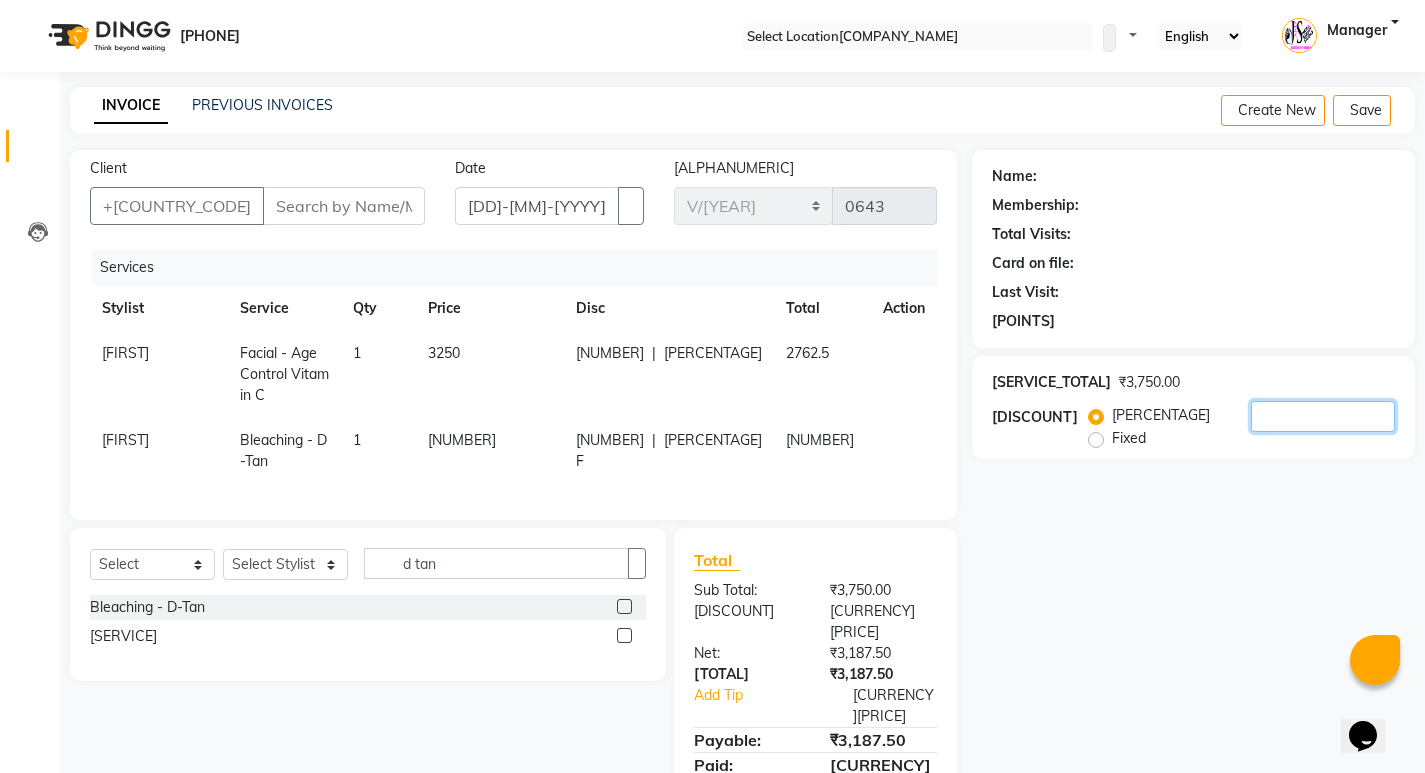 type on "[NUMBER]" 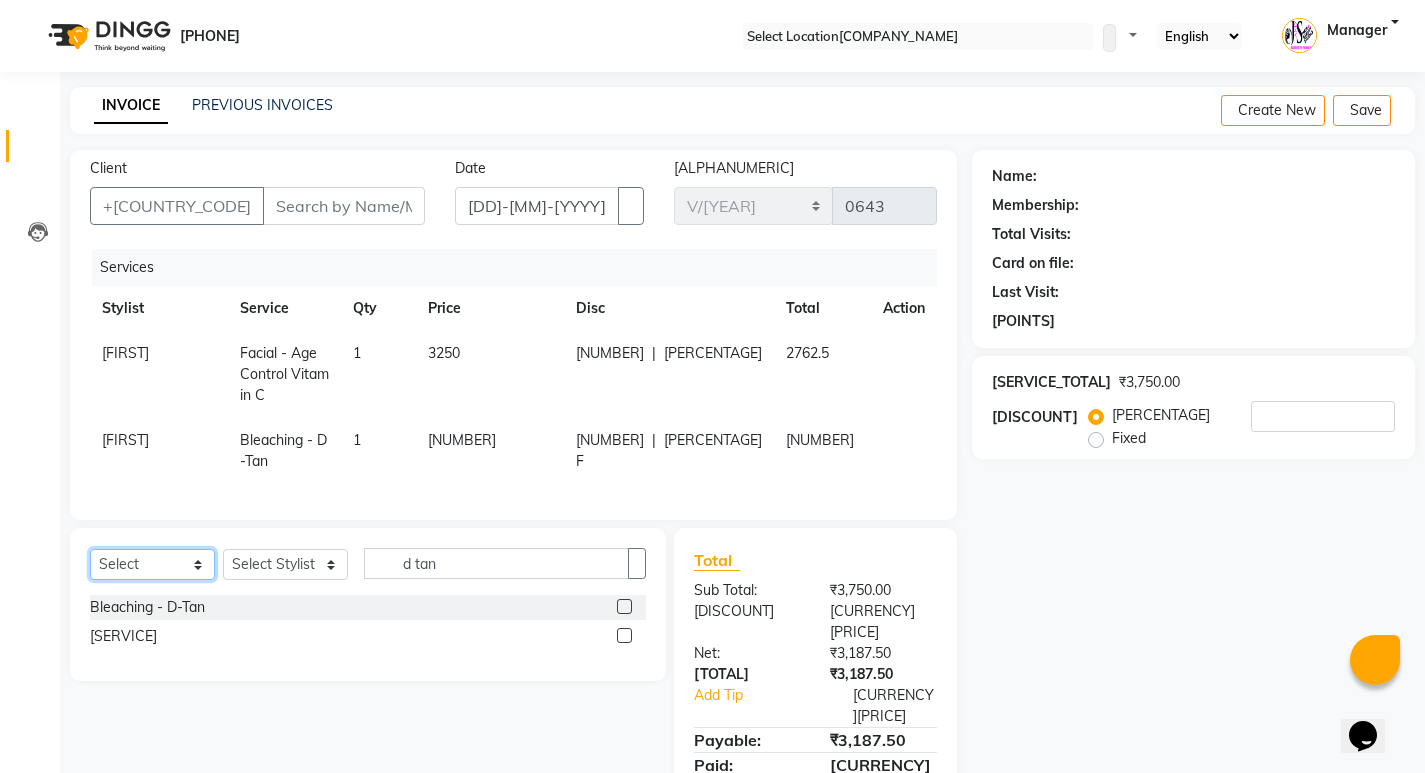 click on "Select  Service  Product  Membership  Package Voucher Prepaid Gift Card" at bounding box center (152, 564) 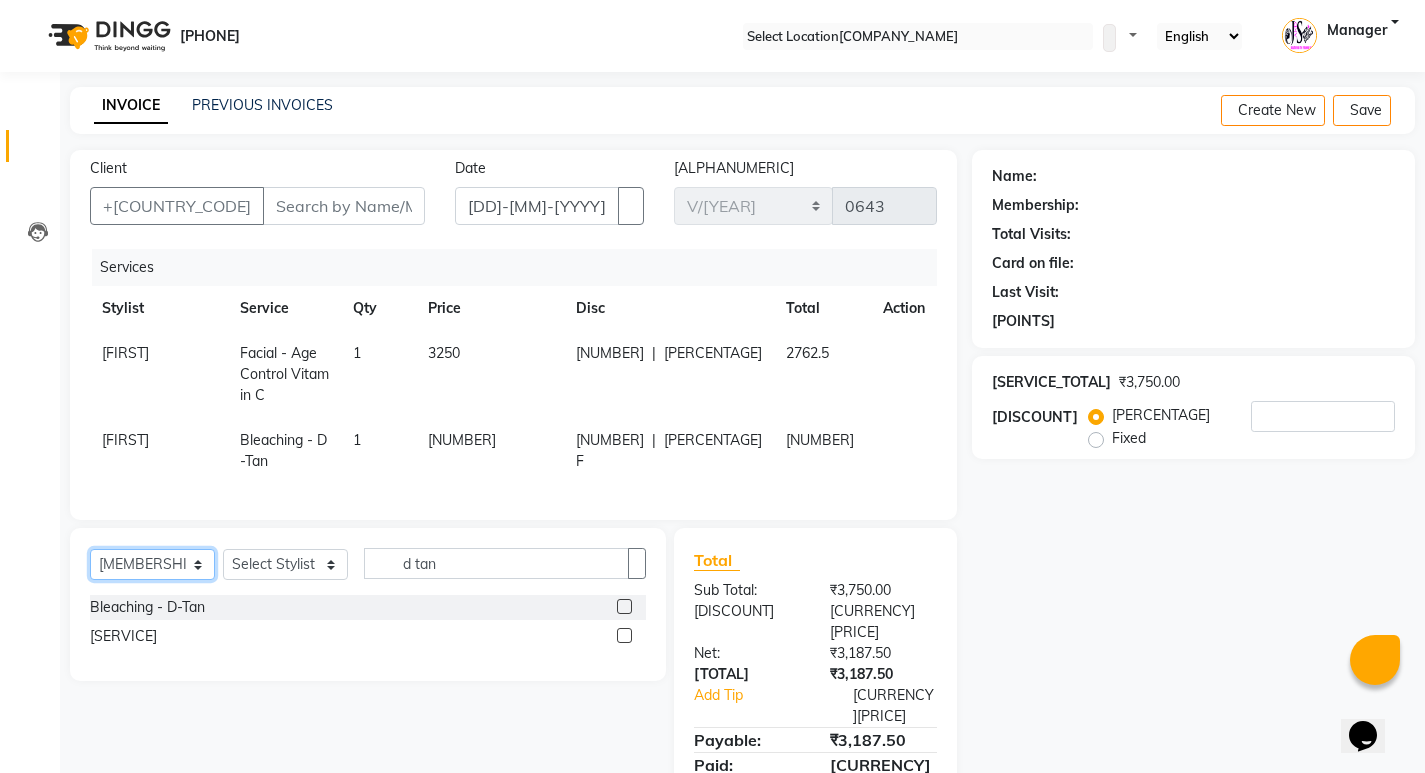 click on "Select  Service  Product  Membership  Package Voucher Prepaid Gift Card" at bounding box center (152, 564) 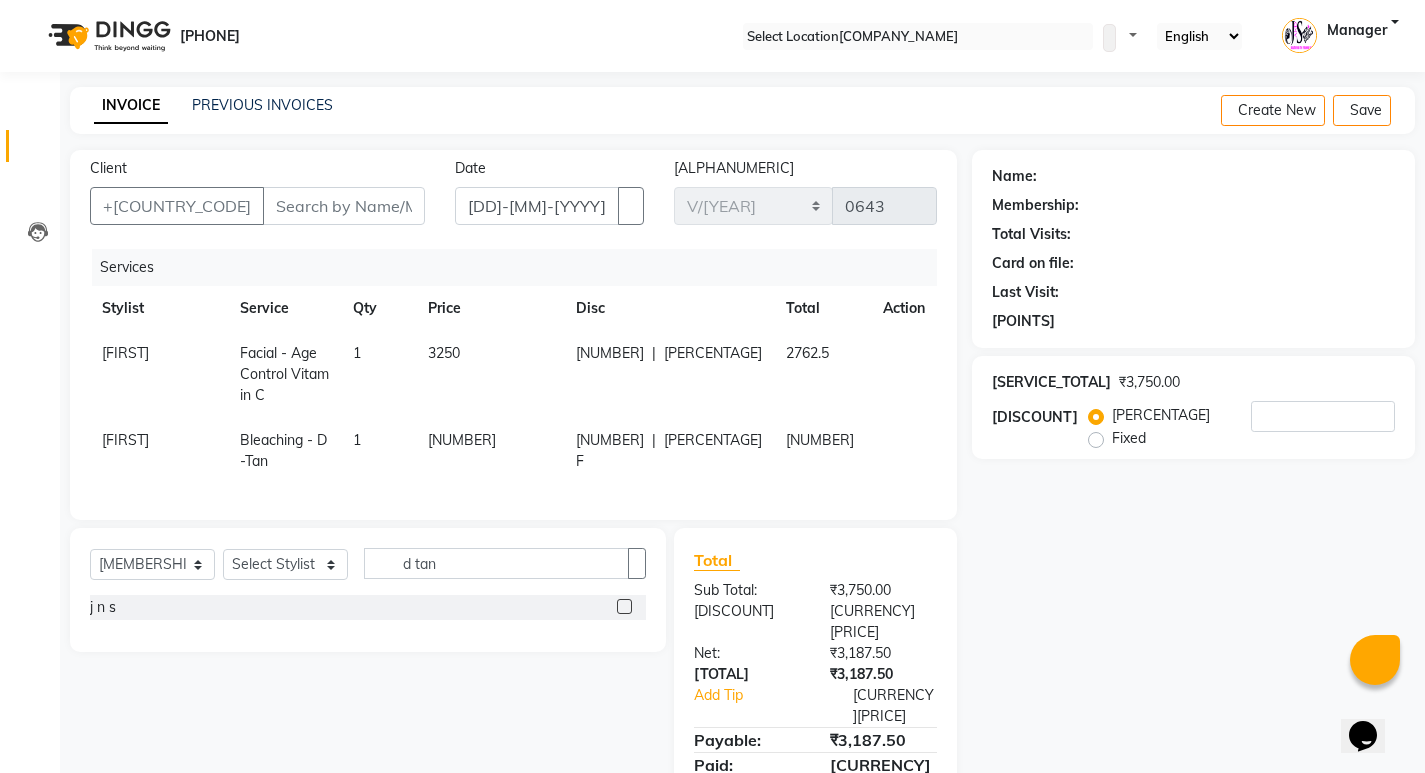 click at bounding box center [624, 606] 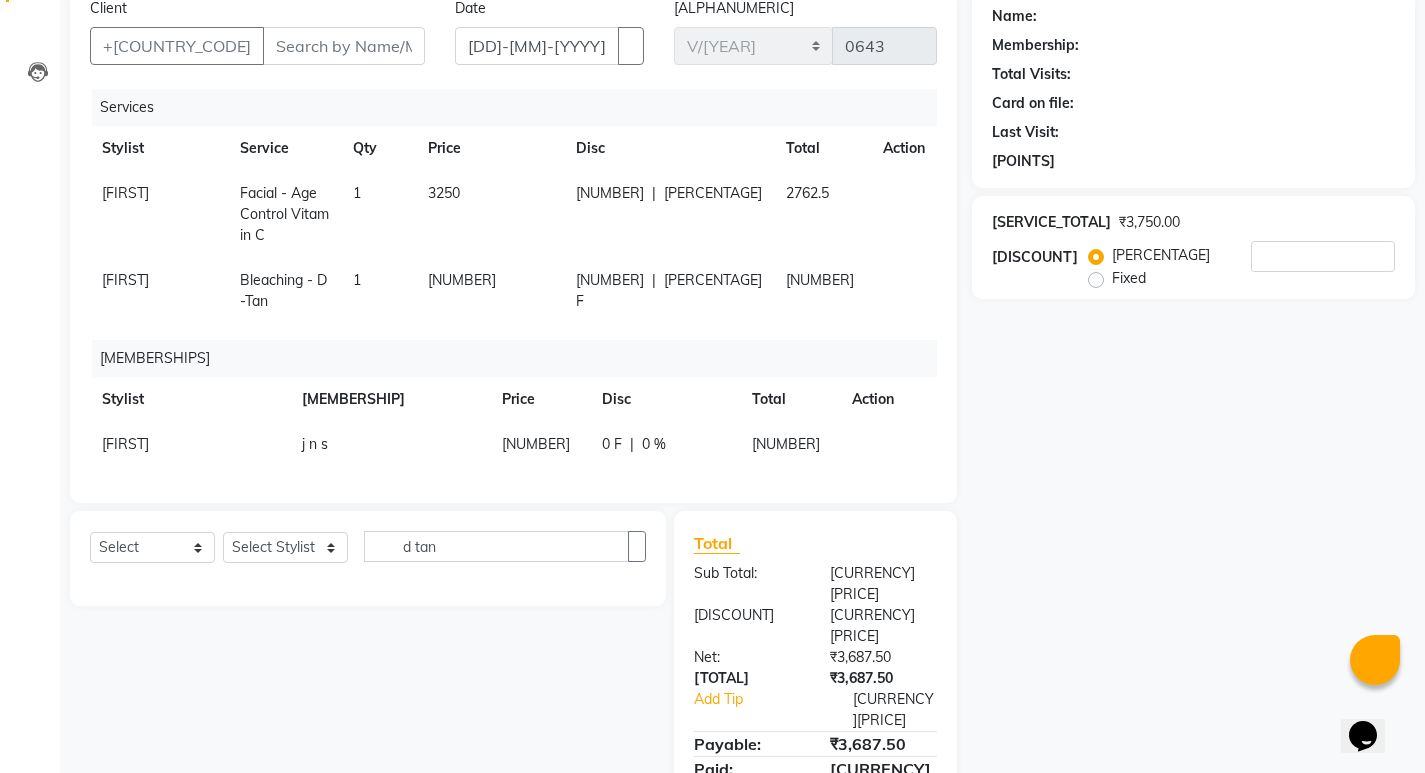 scroll, scrollTop: 0, scrollLeft: 0, axis: both 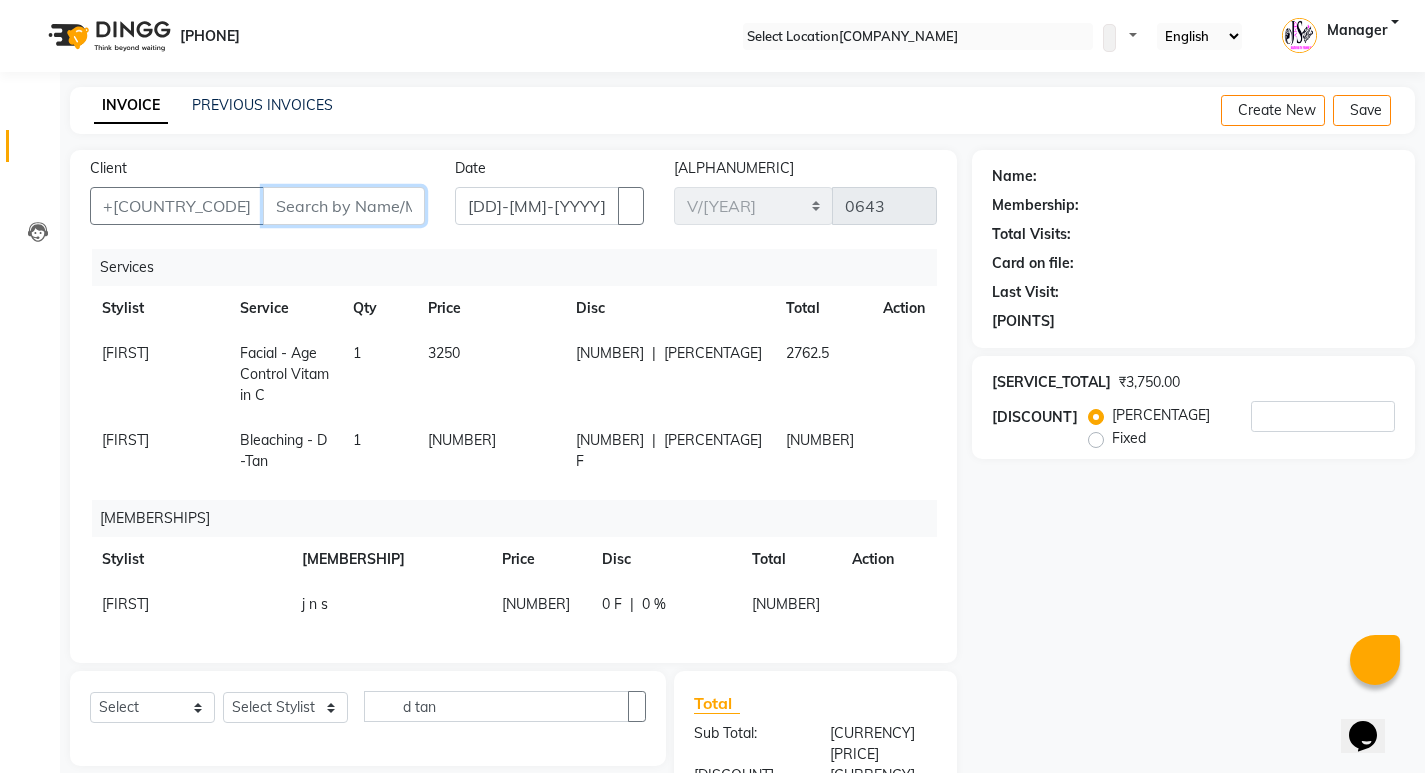 click on "Client" at bounding box center (344, 206) 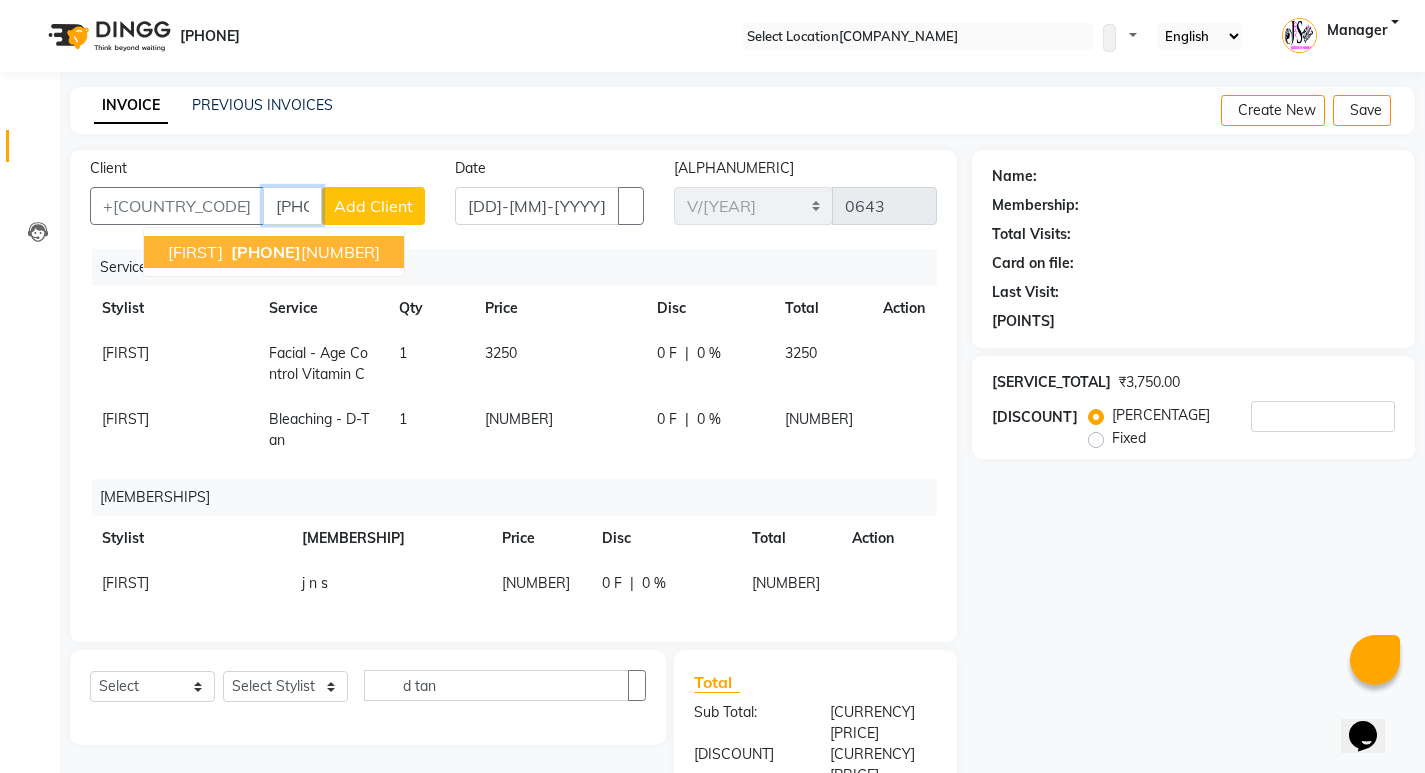 click on "[PHONE]" at bounding box center [303, 252] 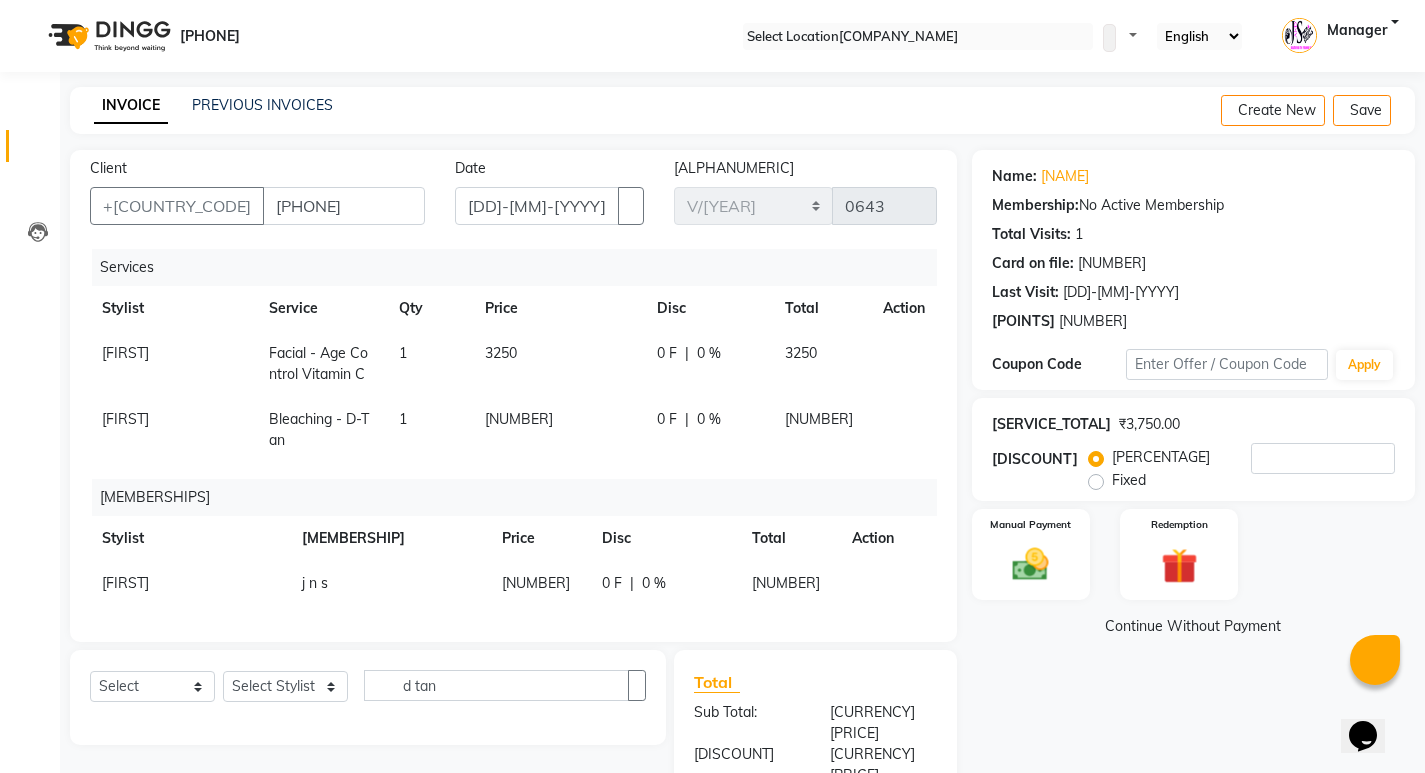 click on "Membership:" at bounding box center [1014, 176] 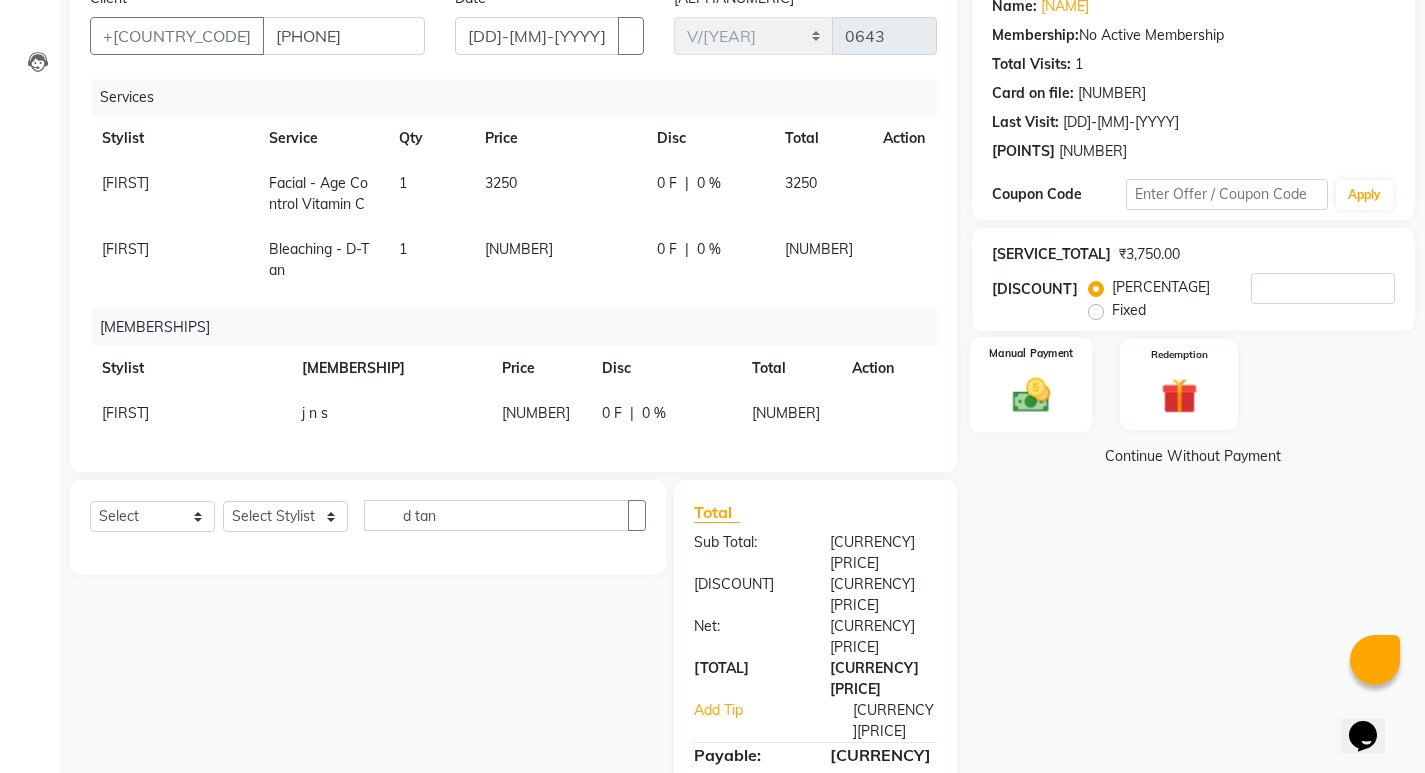 scroll, scrollTop: 173, scrollLeft: 0, axis: vertical 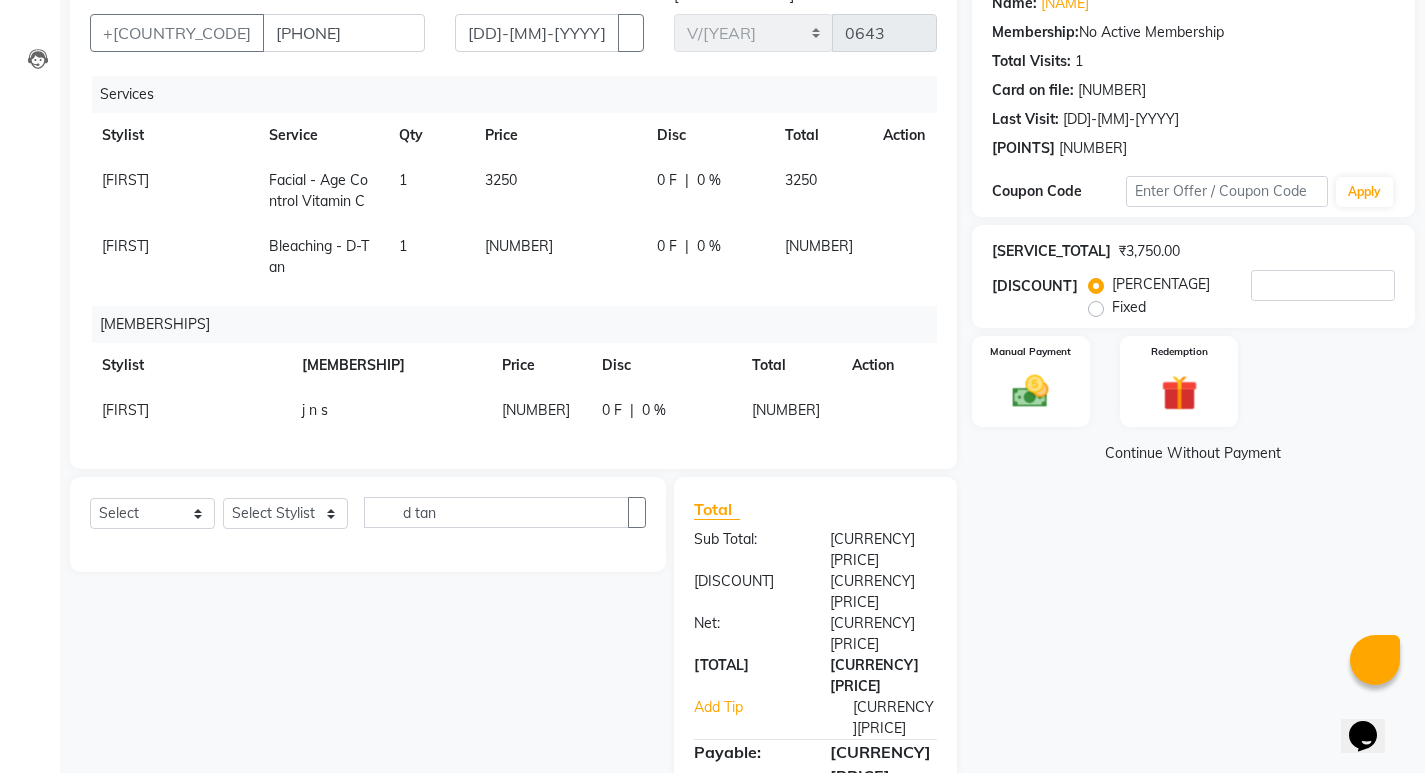 click on "Membership:  No Active Membership" at bounding box center [1193, 32] 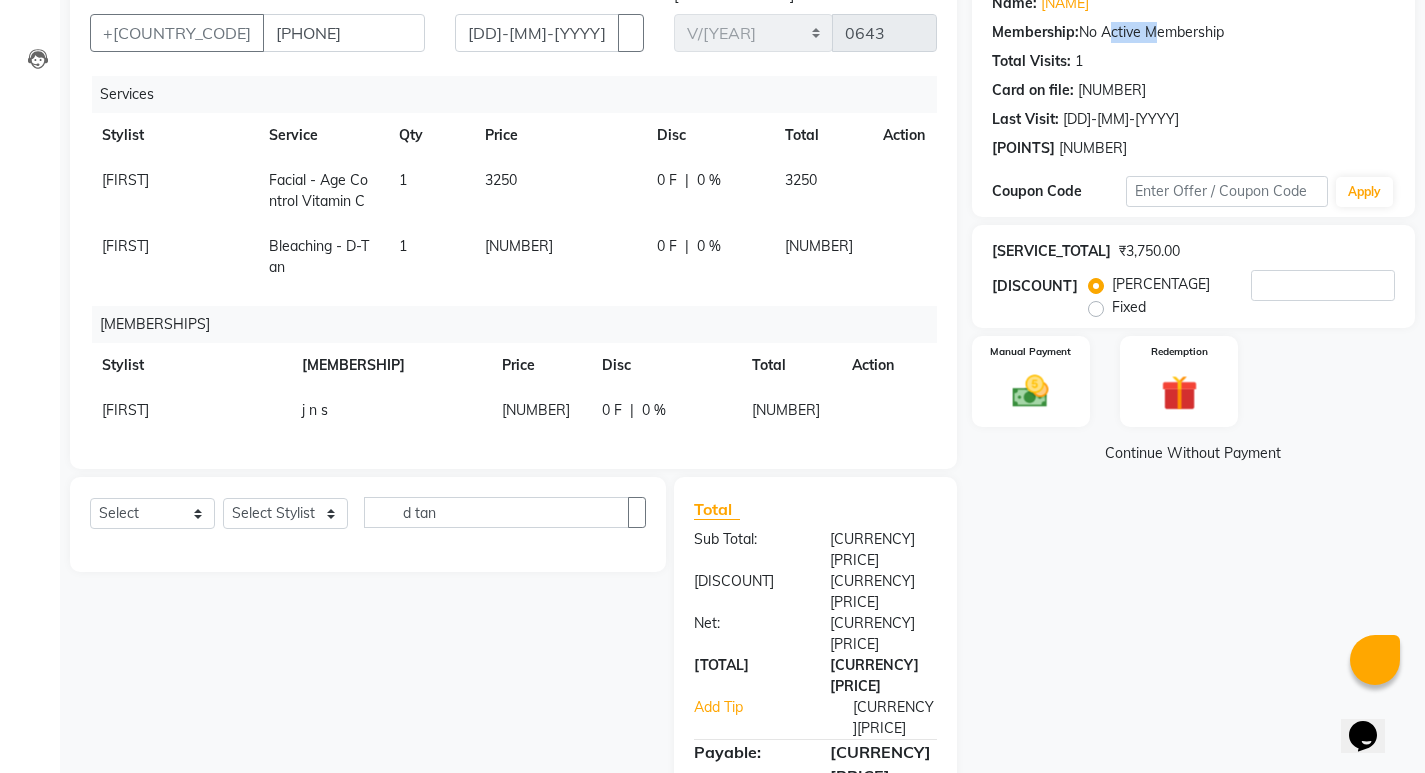 click on "Membership:  No Active Membership" at bounding box center [1193, 32] 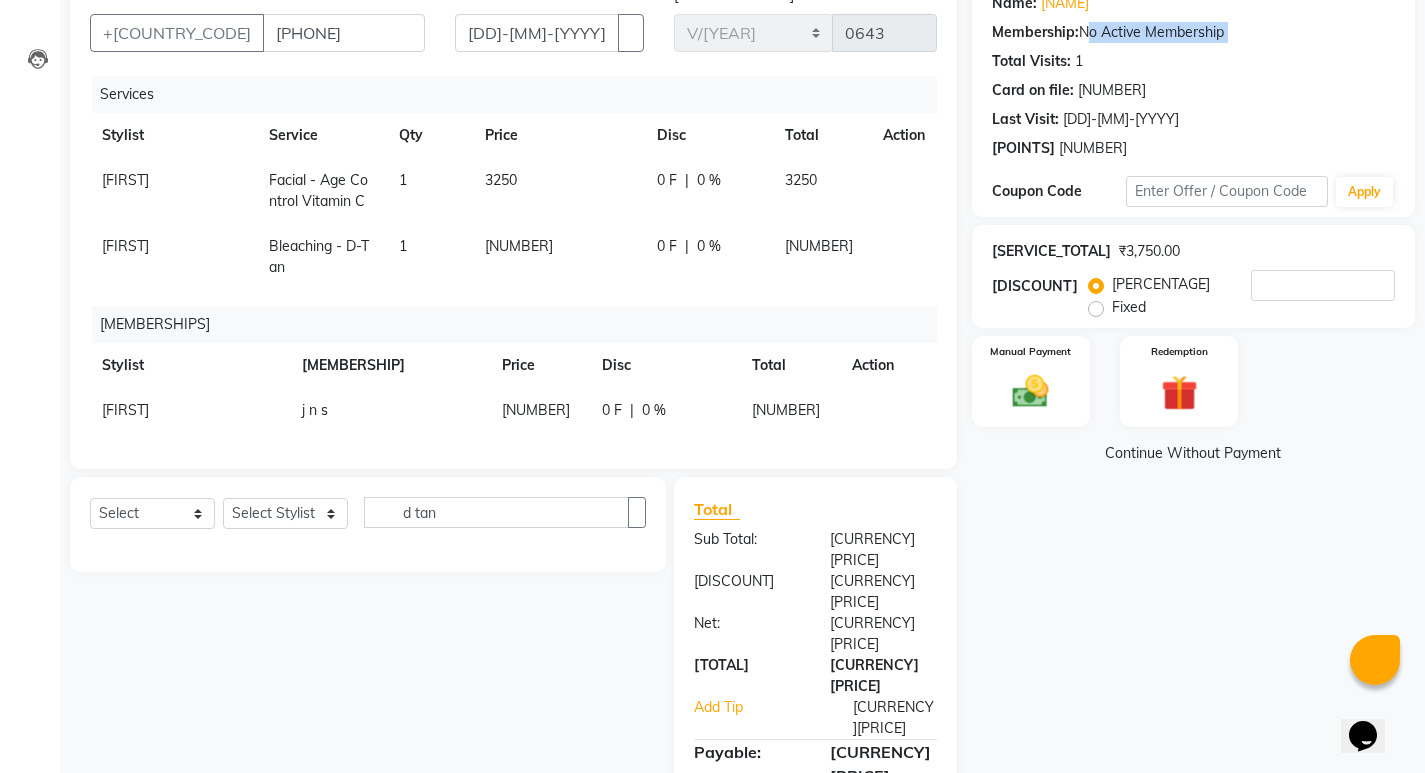 click on "Membership:  No Active Membership" at bounding box center (1193, 32) 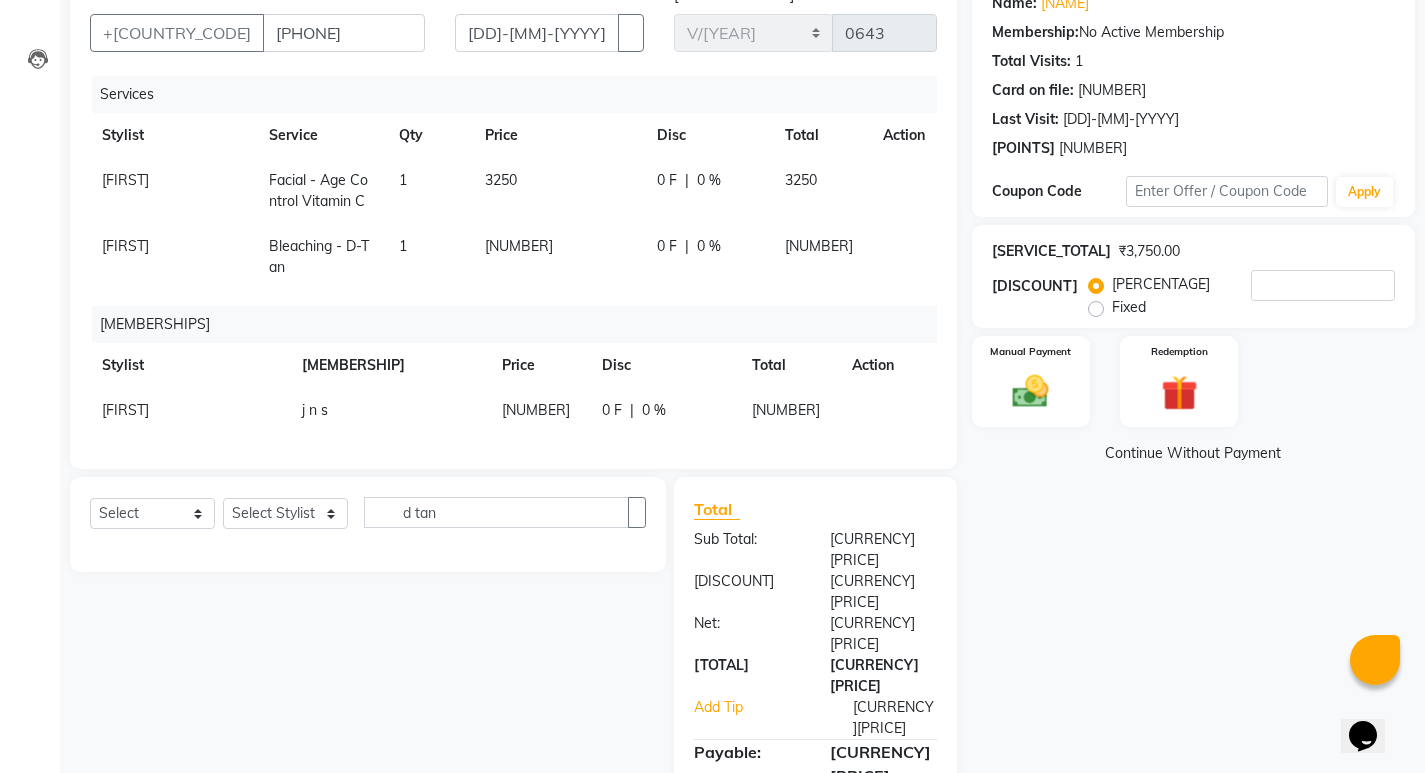click on "Membership:" at bounding box center (1014, 3) 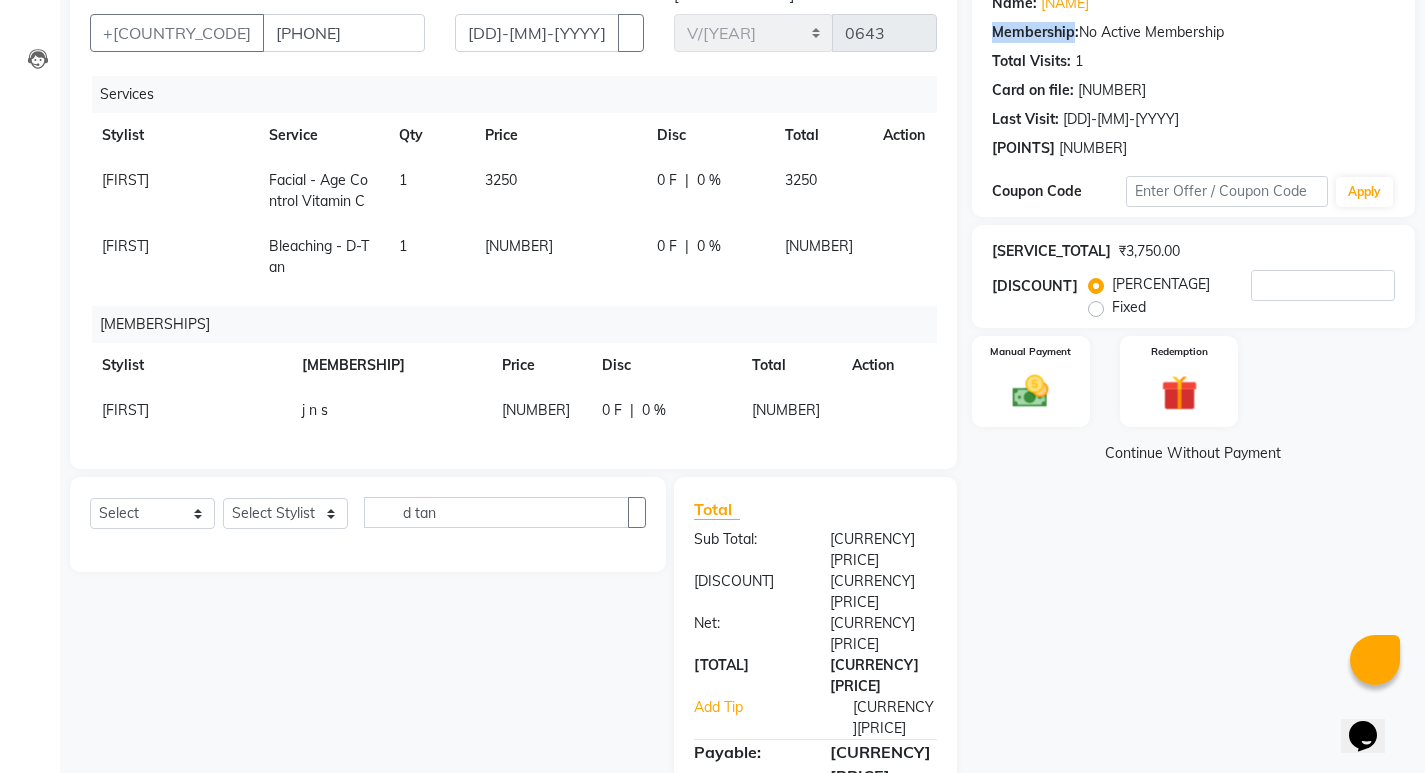 click on "Membership:" at bounding box center (1014, 3) 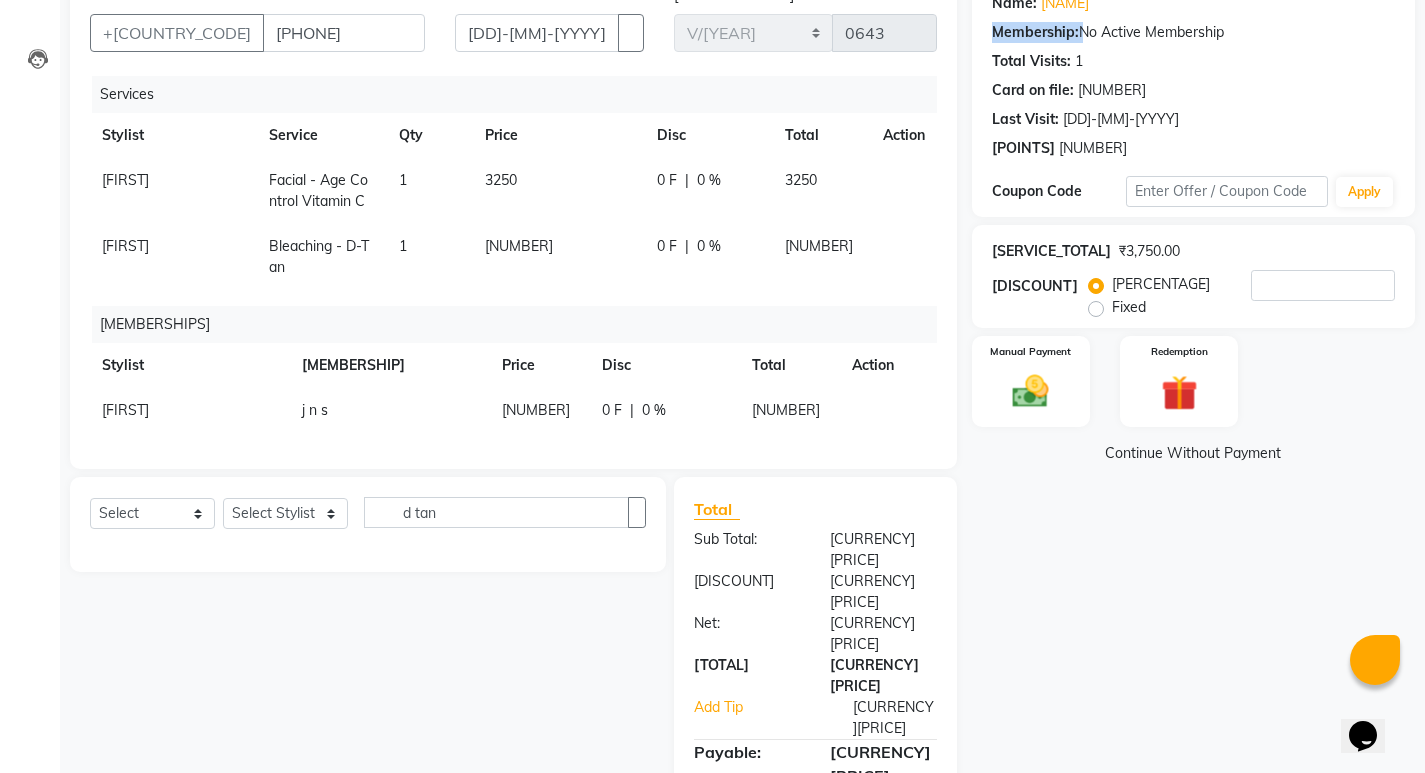 click on "Membership:" at bounding box center (1014, 3) 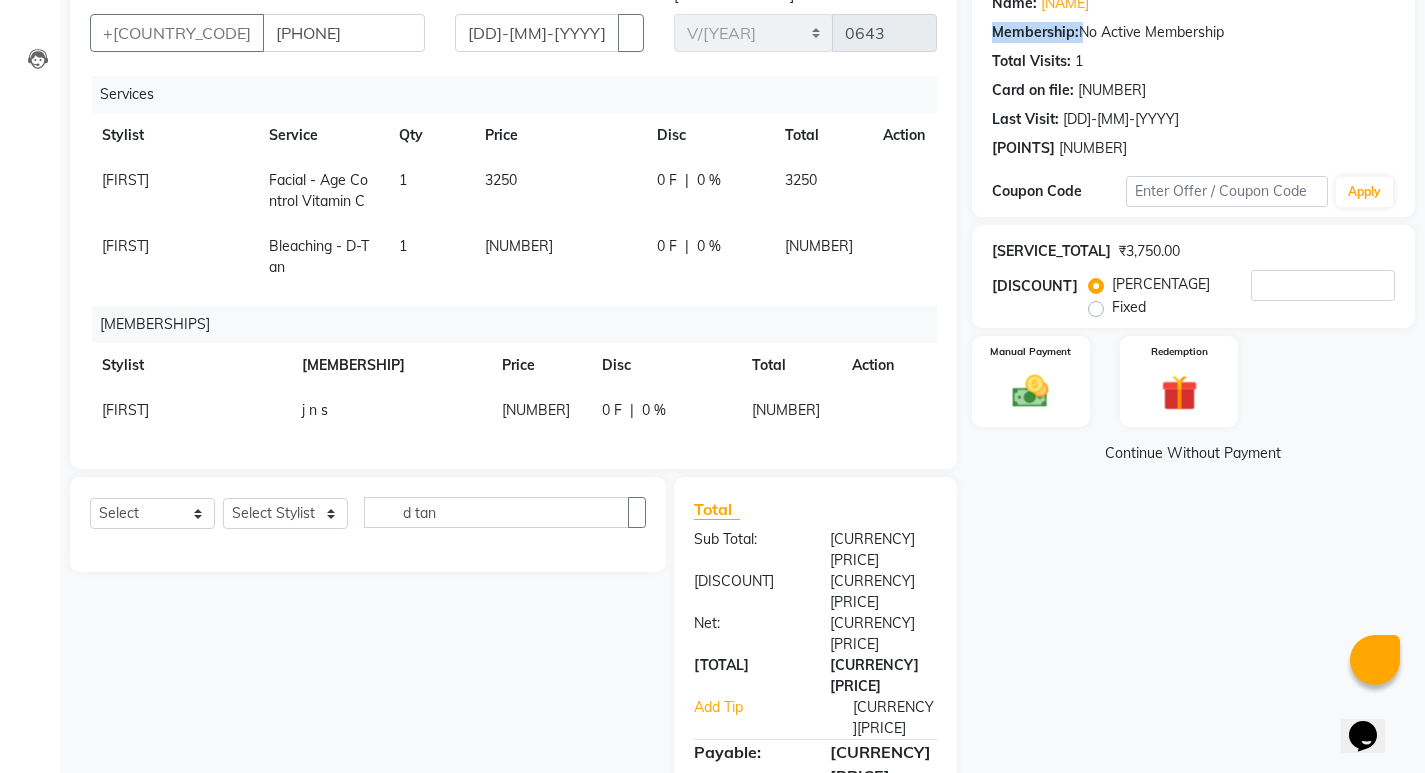 click on "Membership:" at bounding box center (1014, 3) 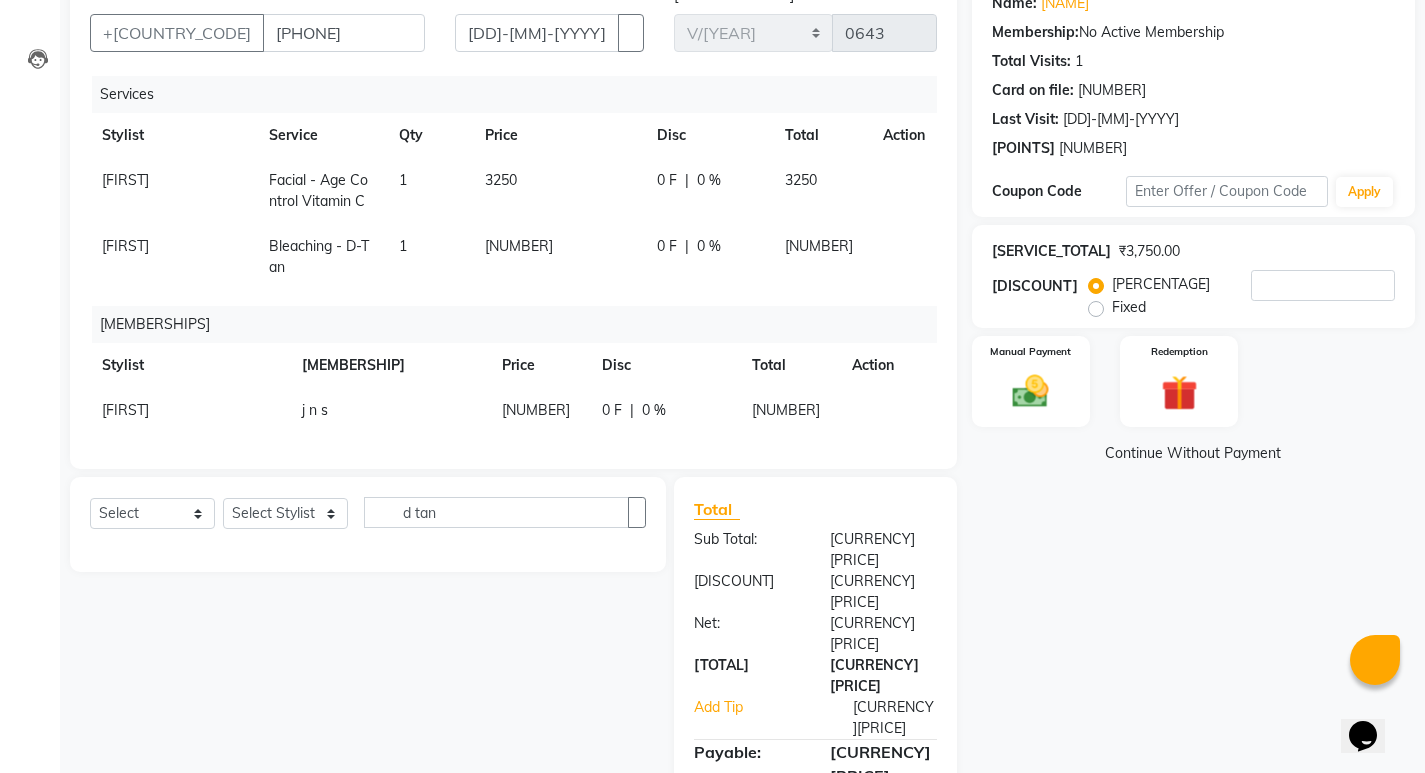 click at bounding box center (891, 170) 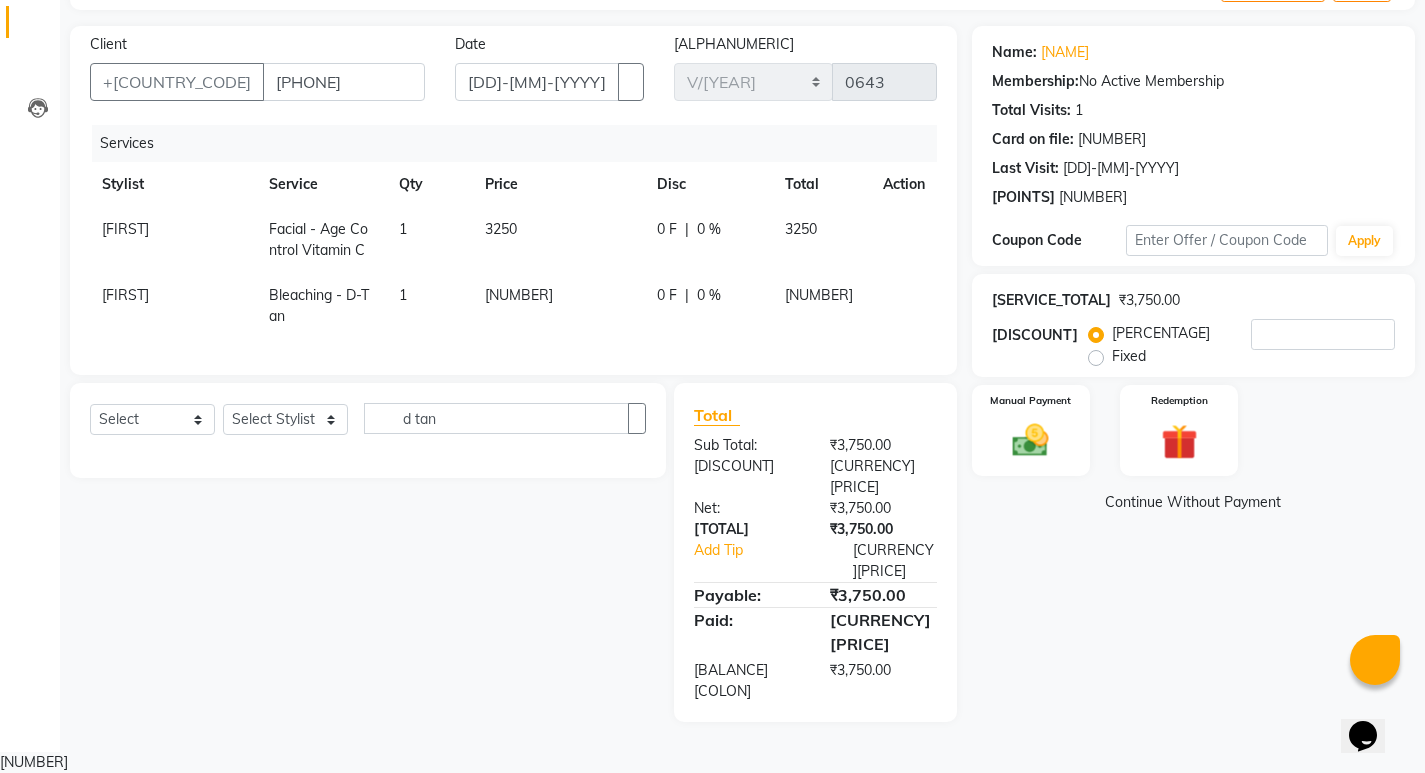 scroll, scrollTop: 30, scrollLeft: 0, axis: vertical 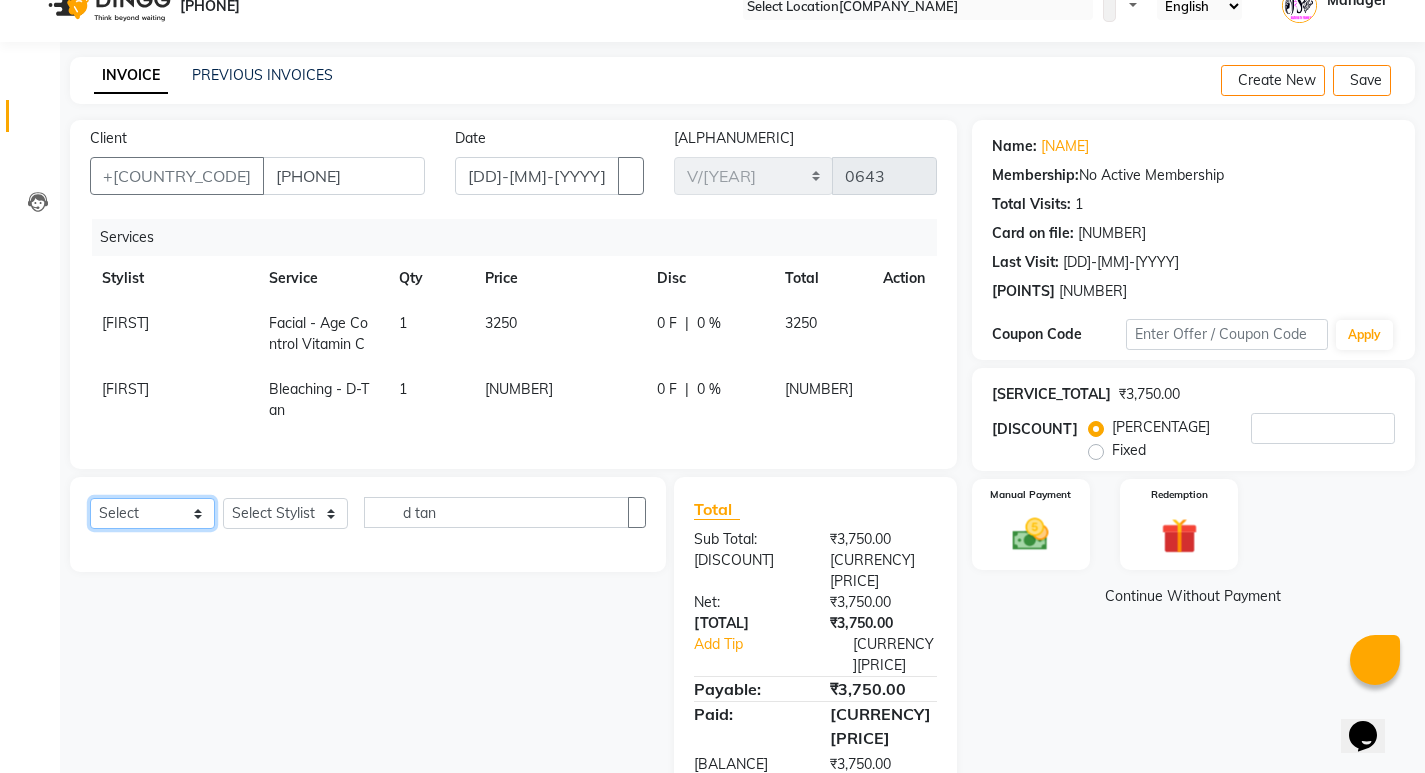 click on "Select  Service  Product  Membership  Package Voucher Prepaid Gift Card" at bounding box center [152, 513] 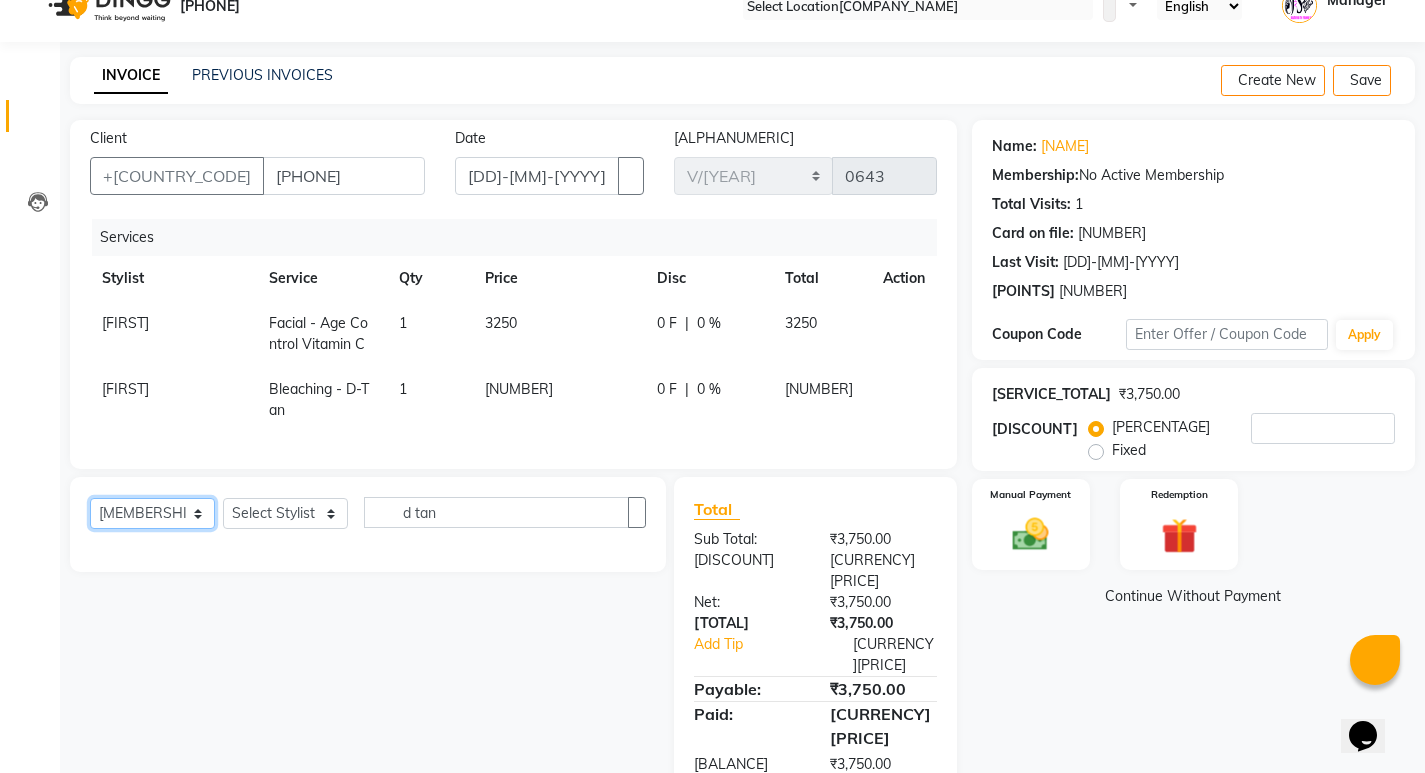 click on "Select  Service  Product  Membership  Package Voucher Prepaid Gift Card" at bounding box center [152, 513] 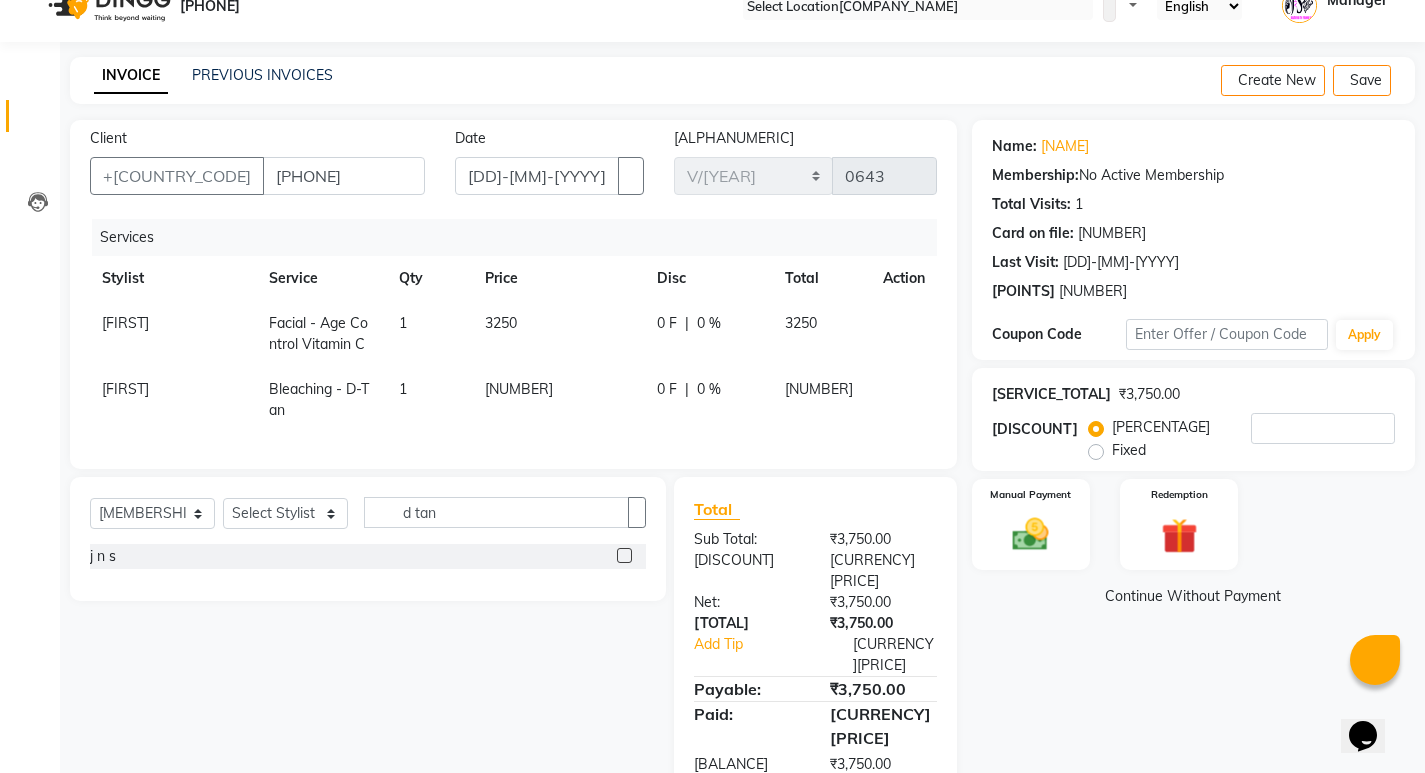 click at bounding box center (624, 555) 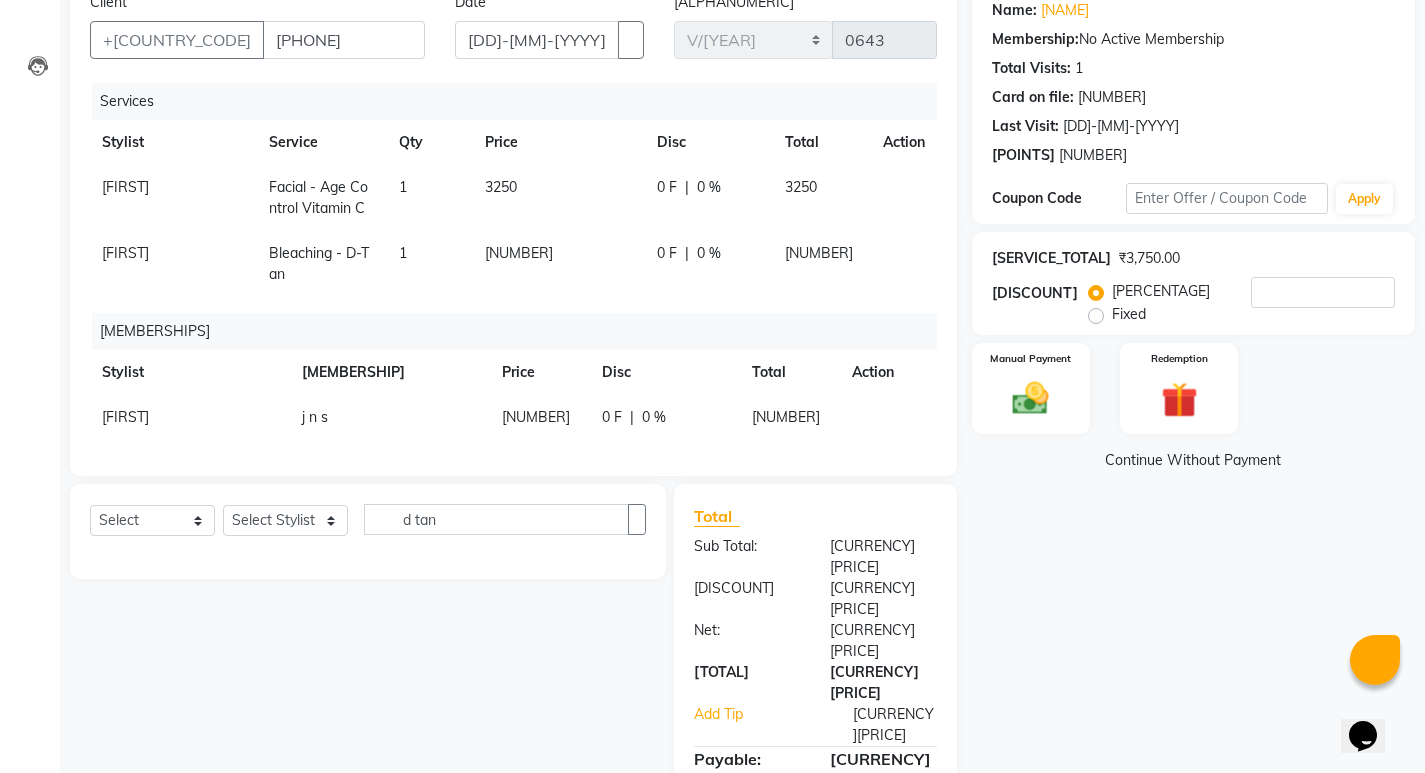 scroll, scrollTop: 173, scrollLeft: 0, axis: vertical 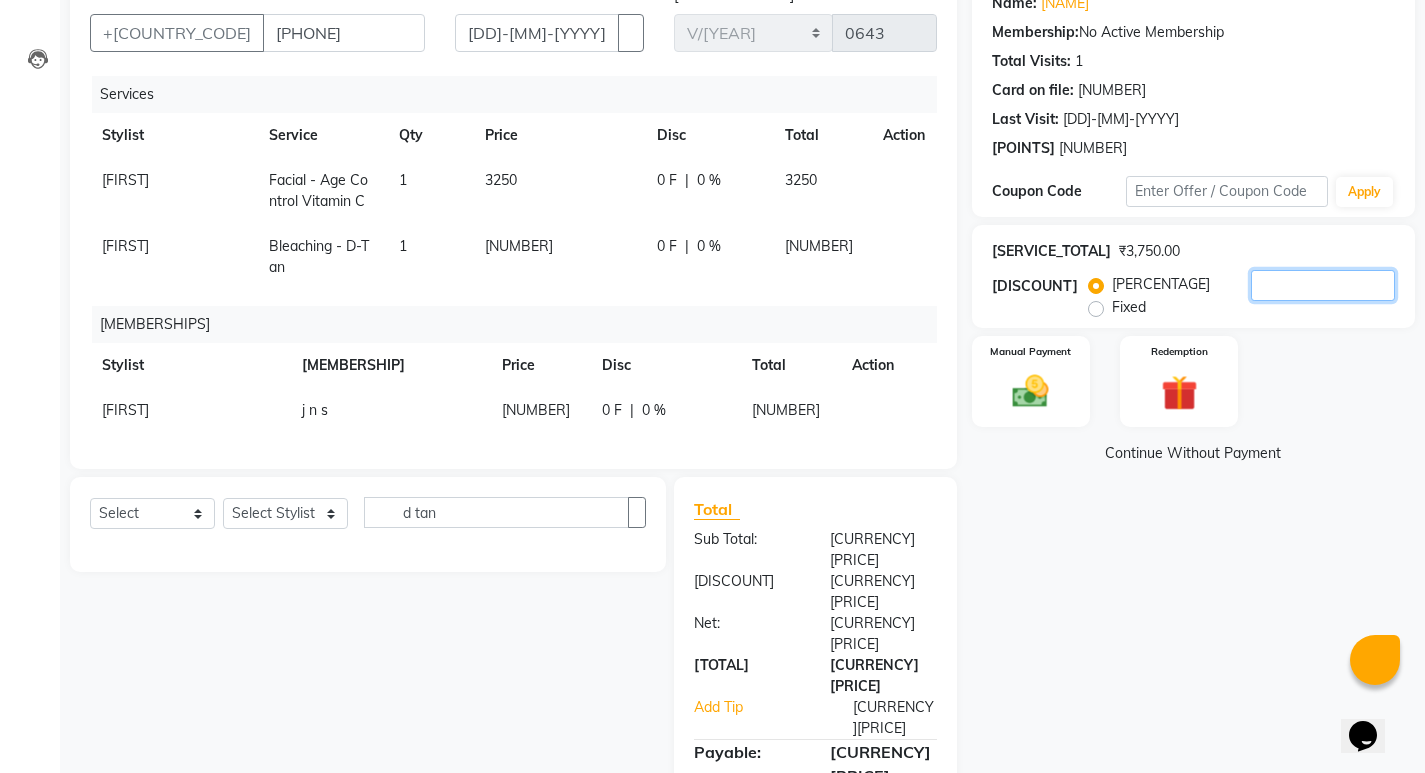 click on "[NUMBER]" at bounding box center (1323, 285) 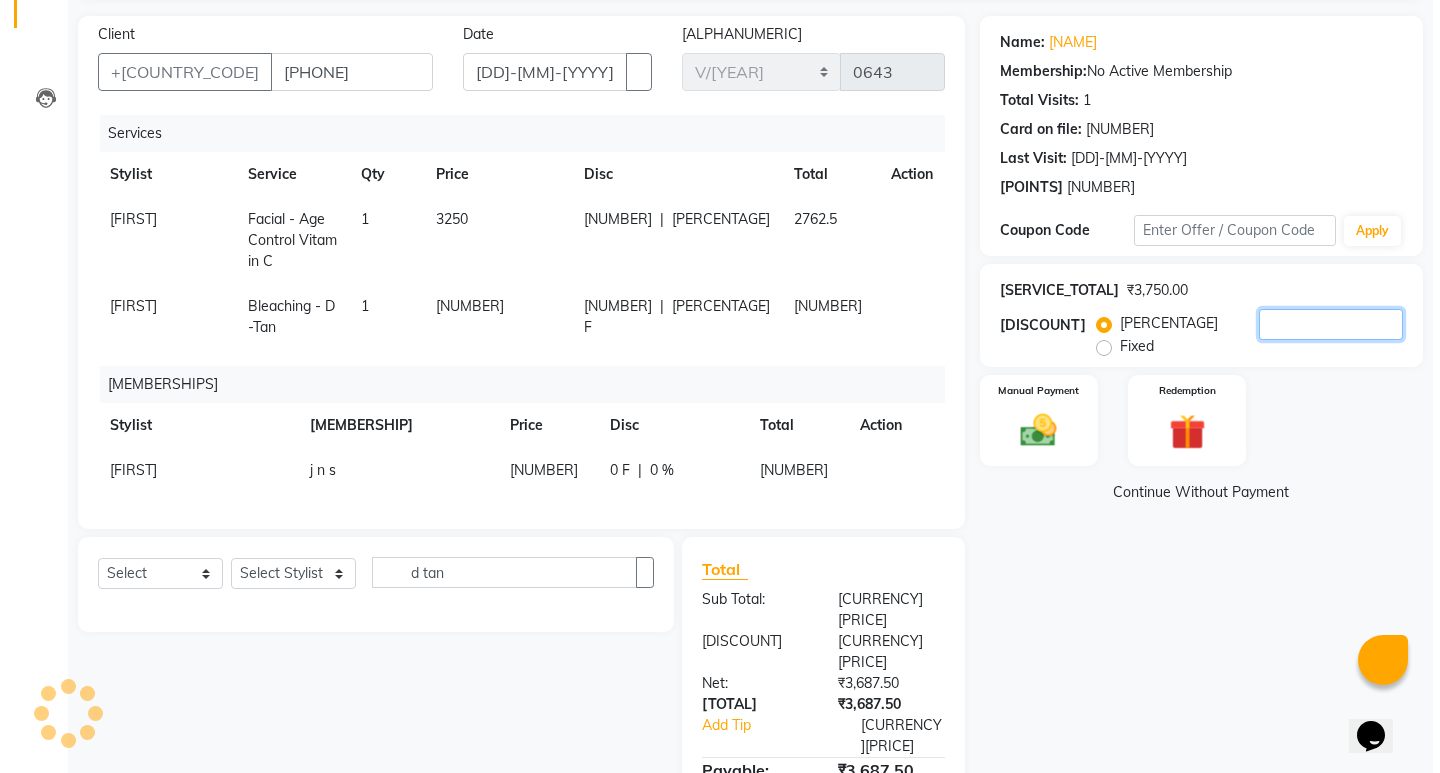 scroll, scrollTop: 0, scrollLeft: 0, axis: both 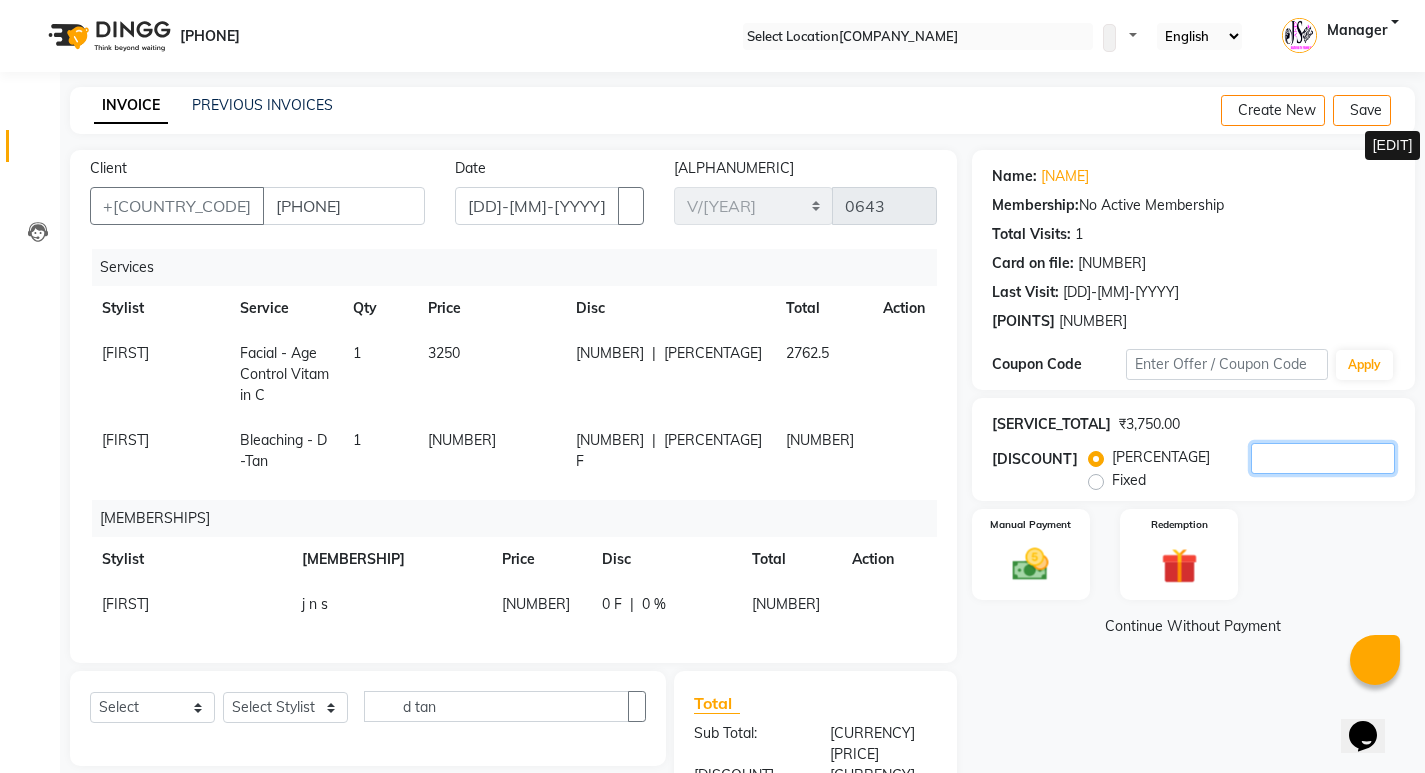 type on "[NUMBER]" 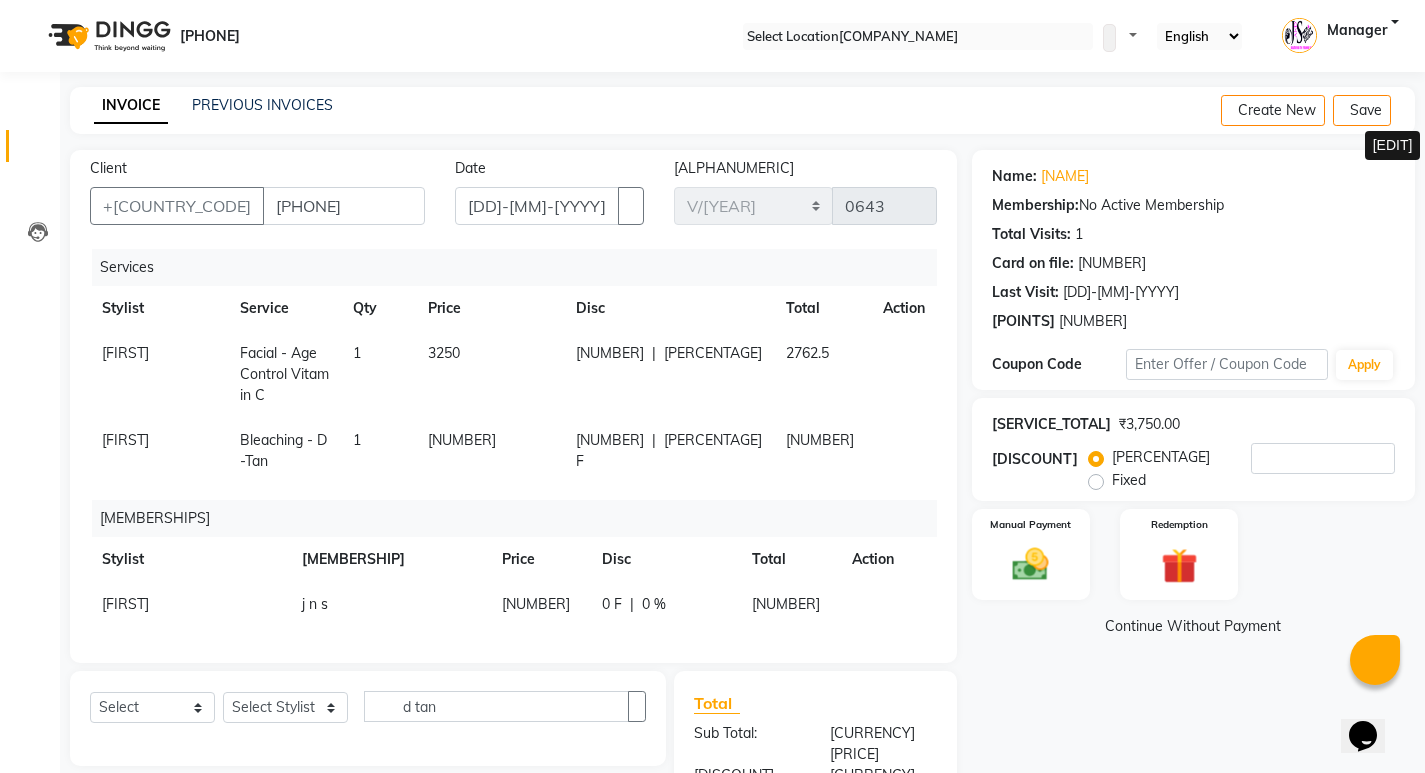 click at bounding box center (1387, 176) 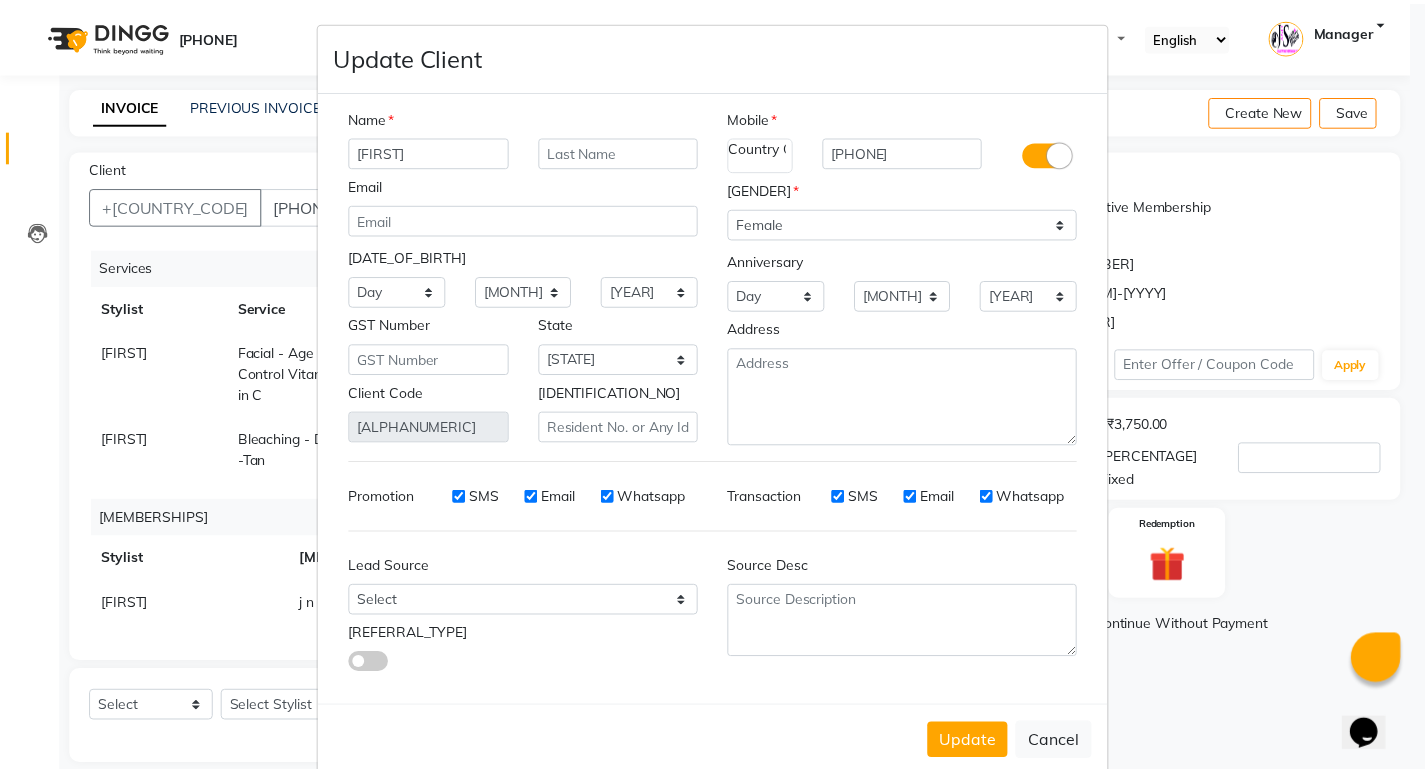 scroll, scrollTop: 0, scrollLeft: 0, axis: both 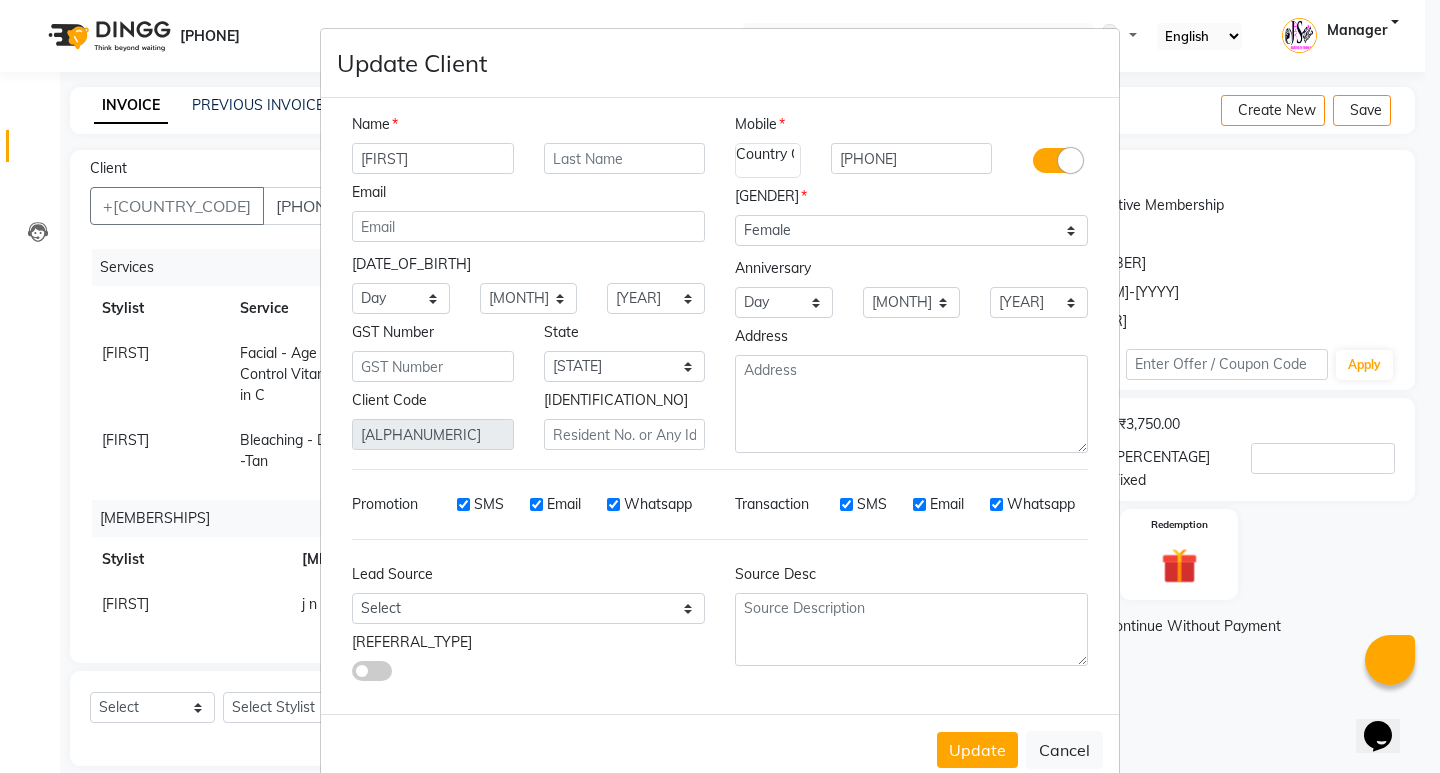 click on "Update Client Name [NAME] Email DOB Day 01 02 03 04 05 06 07 08 09 10 11 12 13 14 15 16 17 18 19 20 21 22 23 24 25 26 27 28 29 30 31 Month January February March April May June July August September October November December 1940 1941 1942 1943 1944 1945 1946 1947 1948 1949 1950 1951 1952 1953 1954 1955 1956 1957 1958 1959 1960 1961 1962 1963 1964 1965 1966 1967 1968 1969 1970 1971 1972 1973 1974 1975 1976 1977 1978 1979 1980 1981 1982 1983 1984 1985 1986 1987 1988 1989 1990 1991 1992 1993 1994 1995 1996 1997 1998 1999 2000 2001 2002 2003 2004 2005 2006 2007 2008 2009 2010 2011 2012 2013 2014 2015 2016 2017 2018 2019 2020 2021 2022 2023 2024 GST Number State Select Andaman and Nicobar Islands Andhra Pradesh Arunachal Pradesh Assam Bihar Chandigarh Chhattisgarh Dadra and Nagar Haveli Daman and Diu Delhi Goa Gujarat Haryana Himachal Pradesh Jammu and Kashmir Jharkhand Karnataka Kerala Lakshadweep Madhya Pradesh Maharashtra Manipur Meghalaya Mizoram Nagaland Odisha Pondicherry Punjab Rajasthan Sikkim Tamil Nadu" at bounding box center [720, 386] 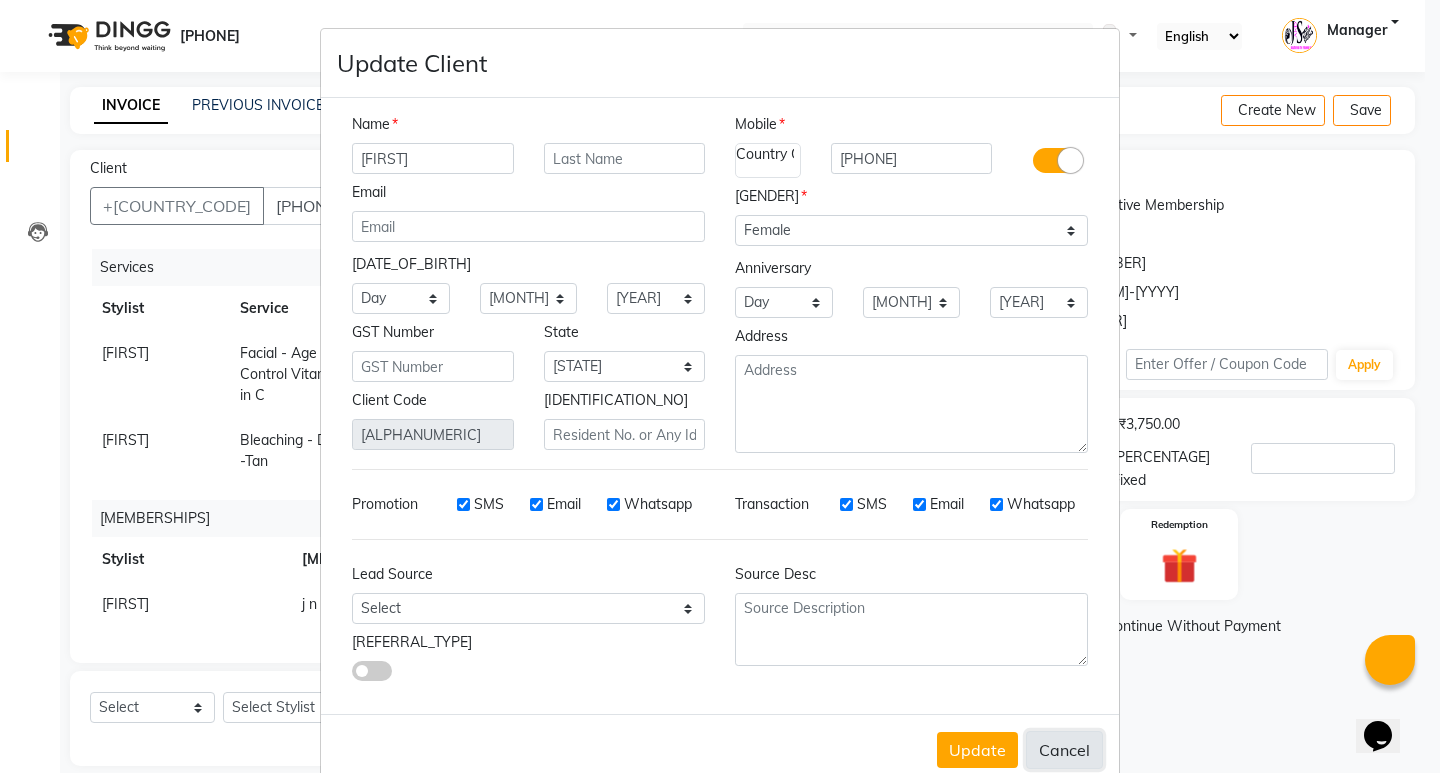 click on "Cancel" at bounding box center (1064, 750) 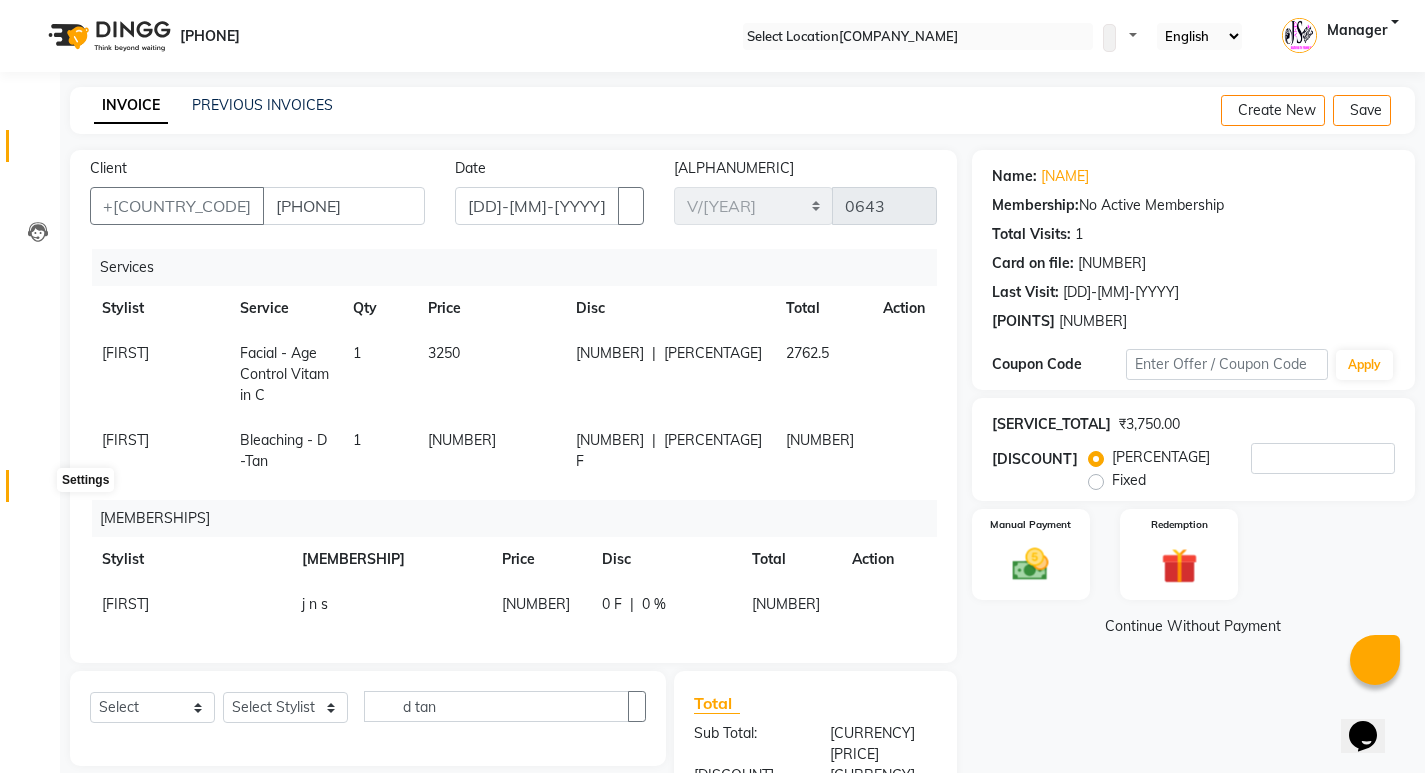 click at bounding box center [37, 491] 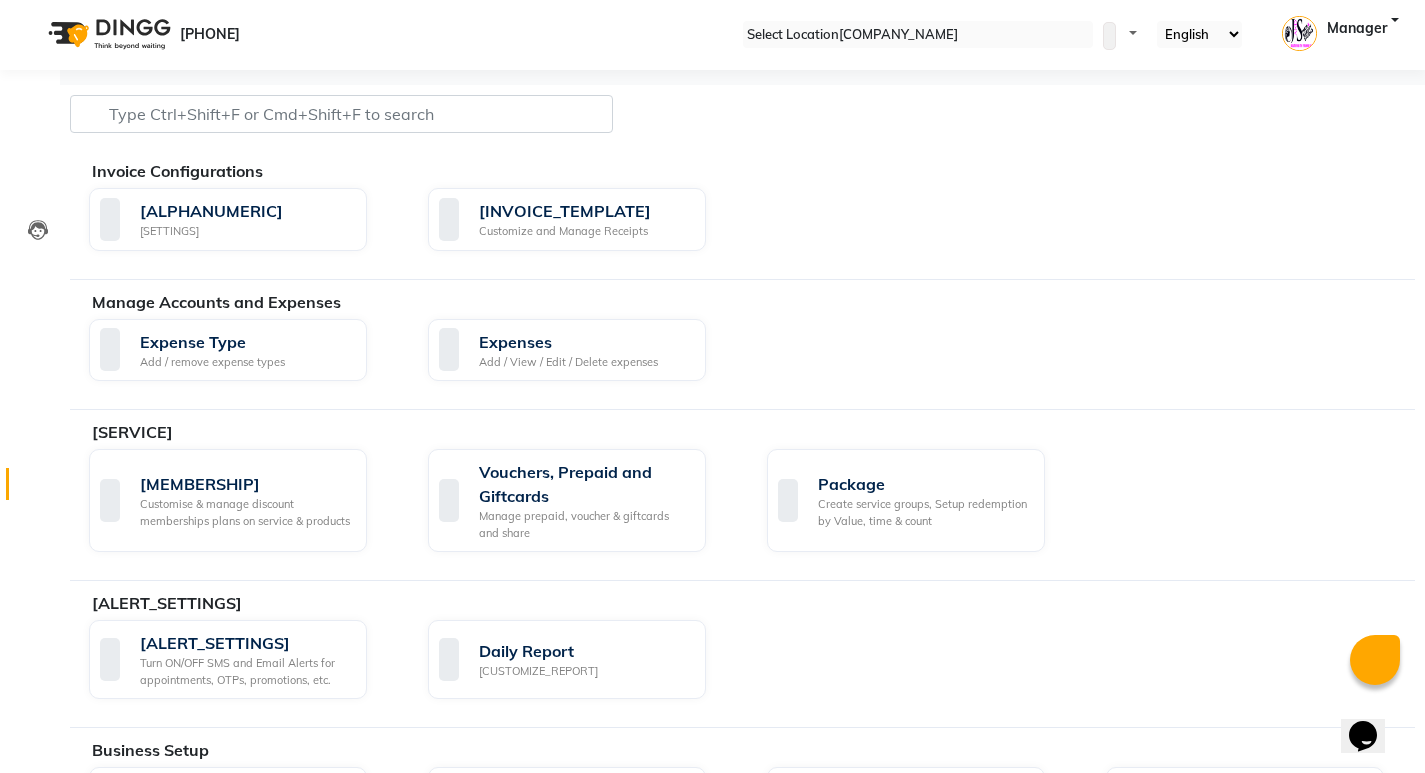 scroll, scrollTop: 0, scrollLeft: 0, axis: both 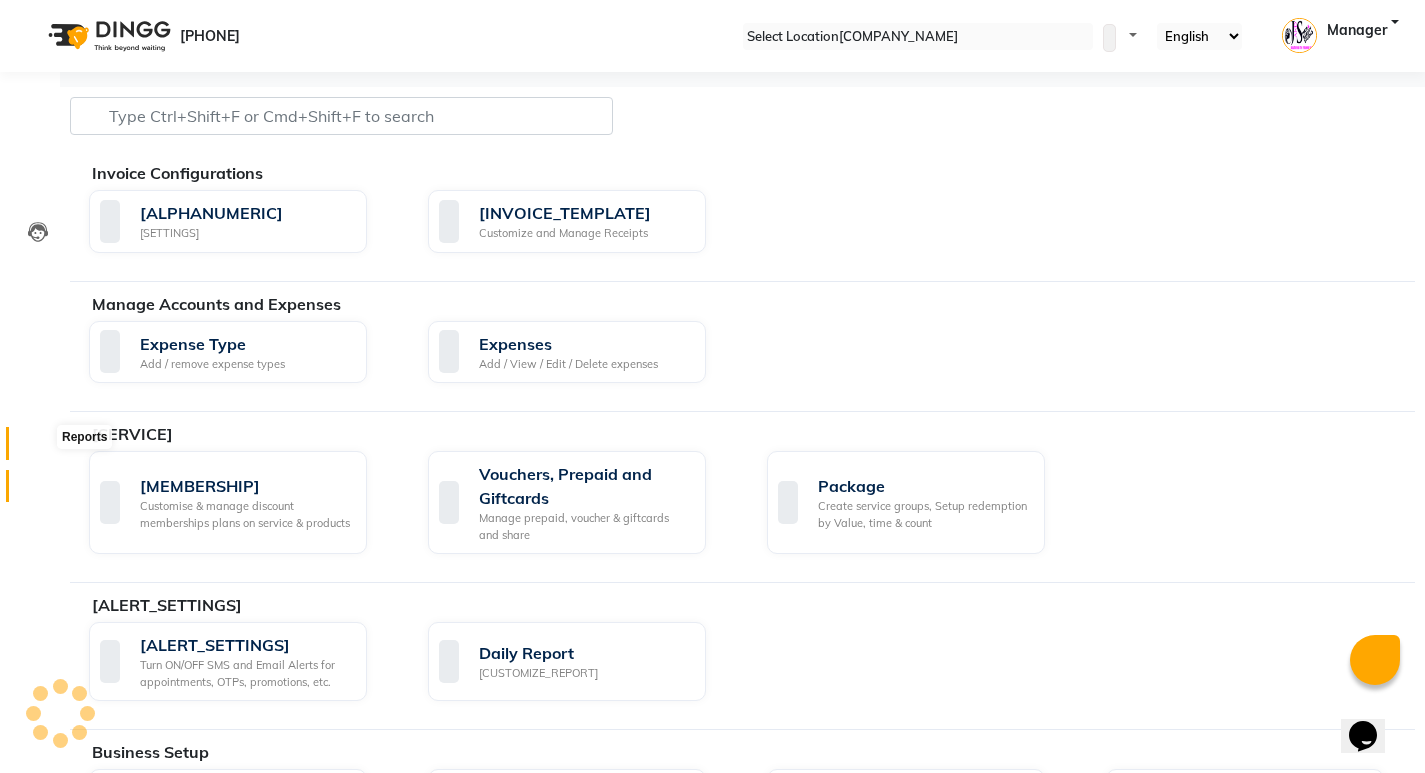 click at bounding box center [38, 448] 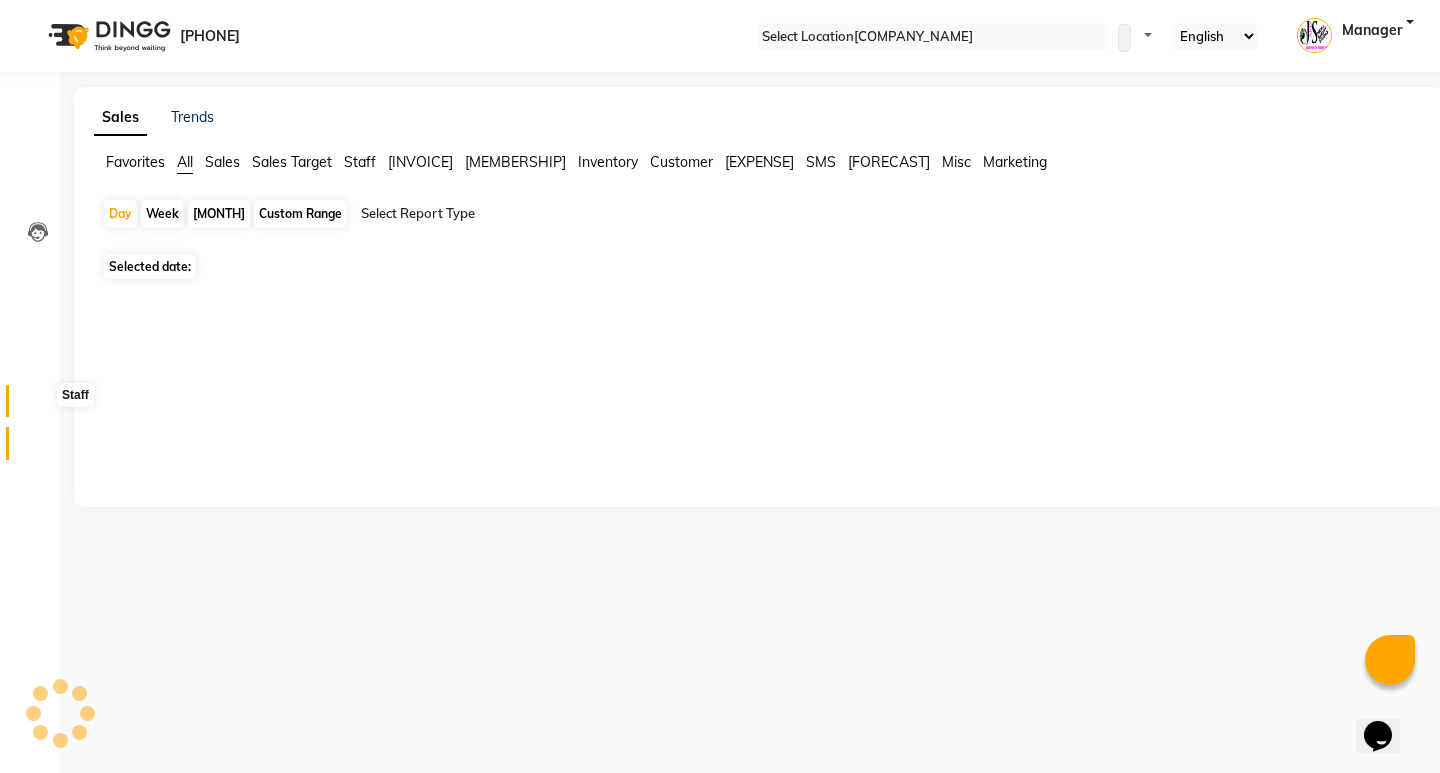 click at bounding box center [38, 406] 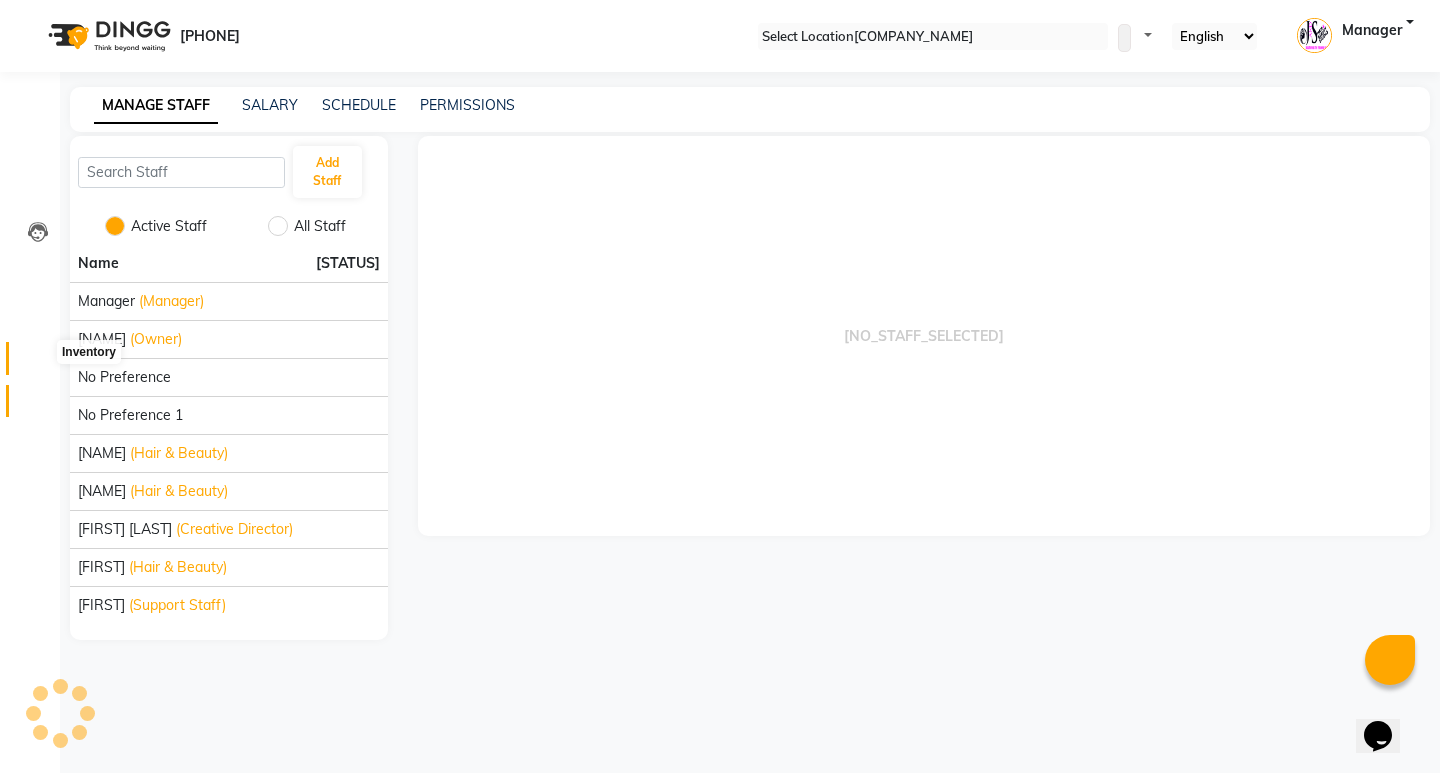 click at bounding box center (38, 363) 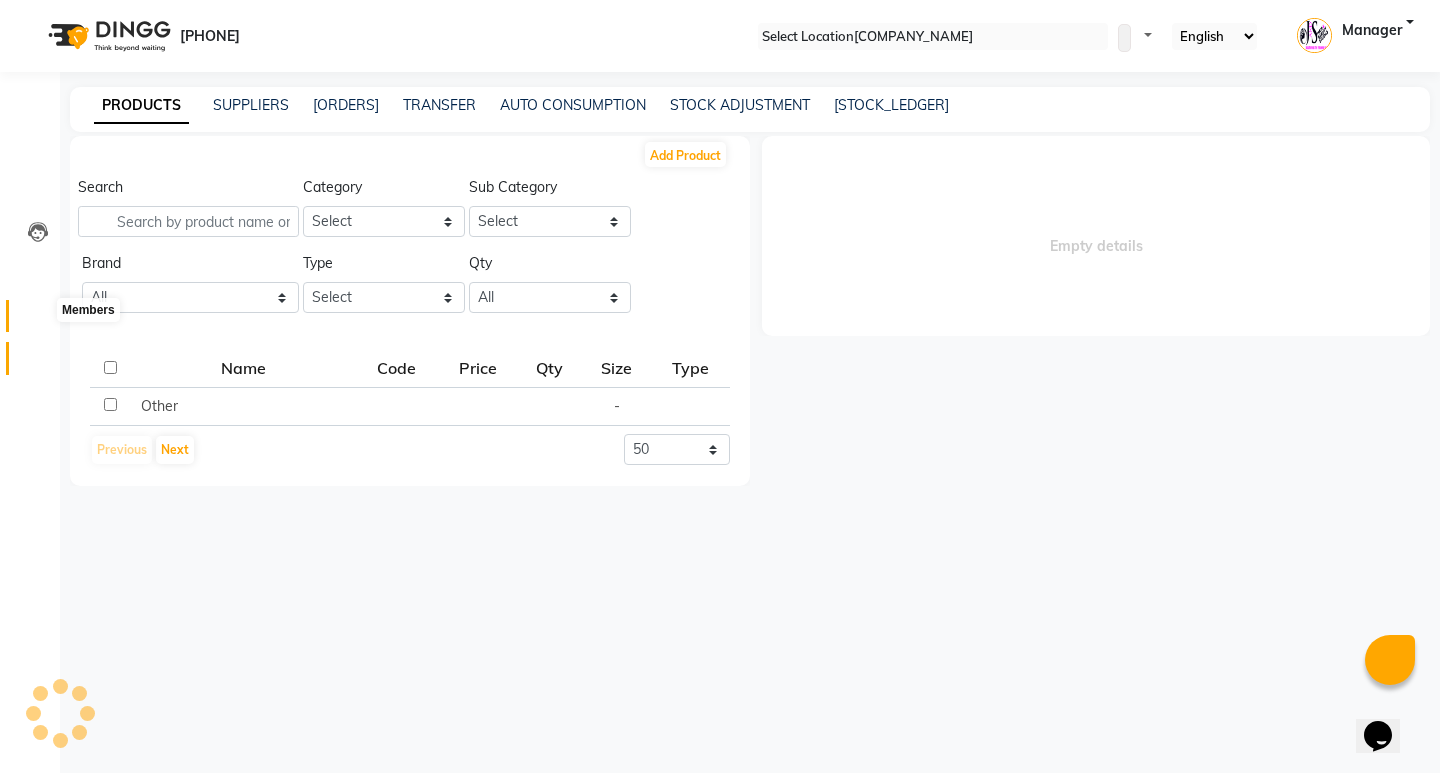 click at bounding box center (38, 321) 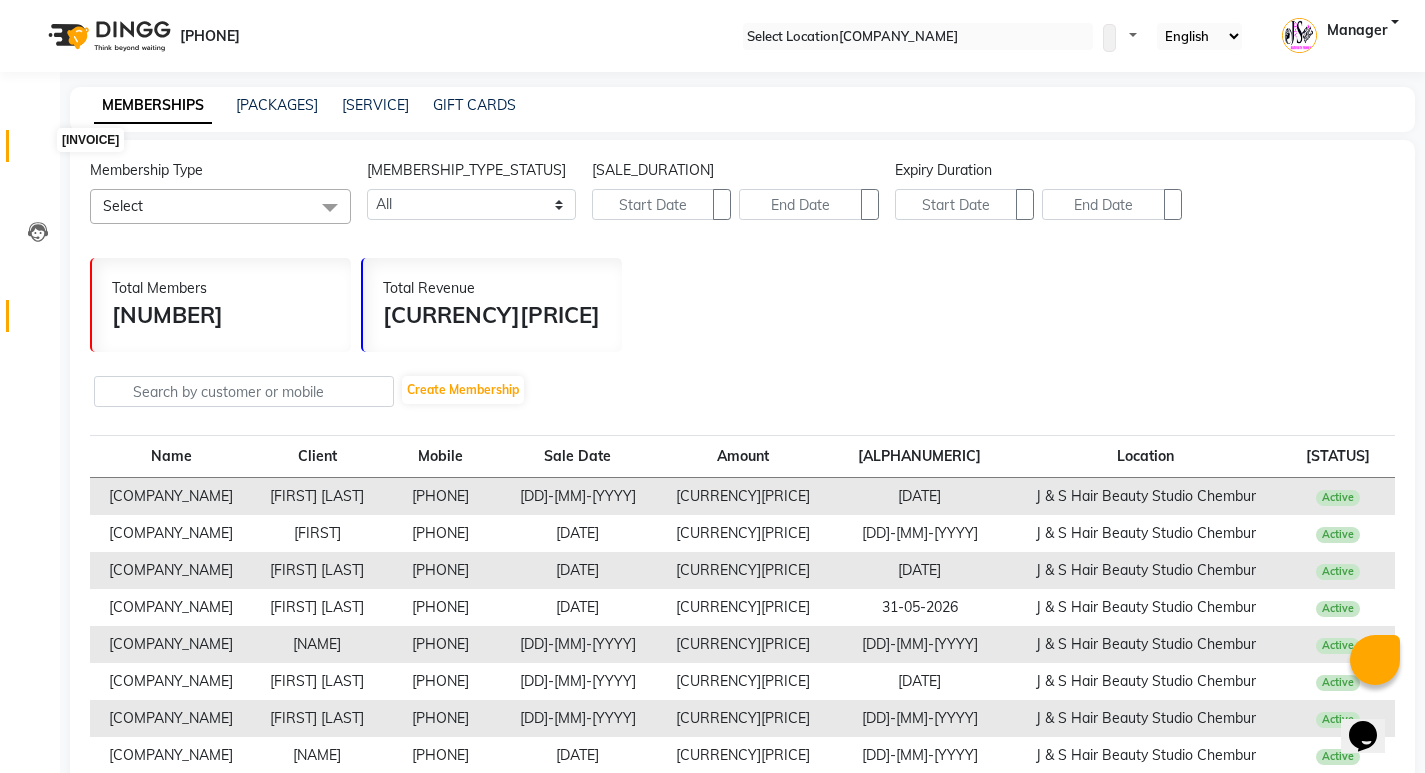 click at bounding box center (38, 151) 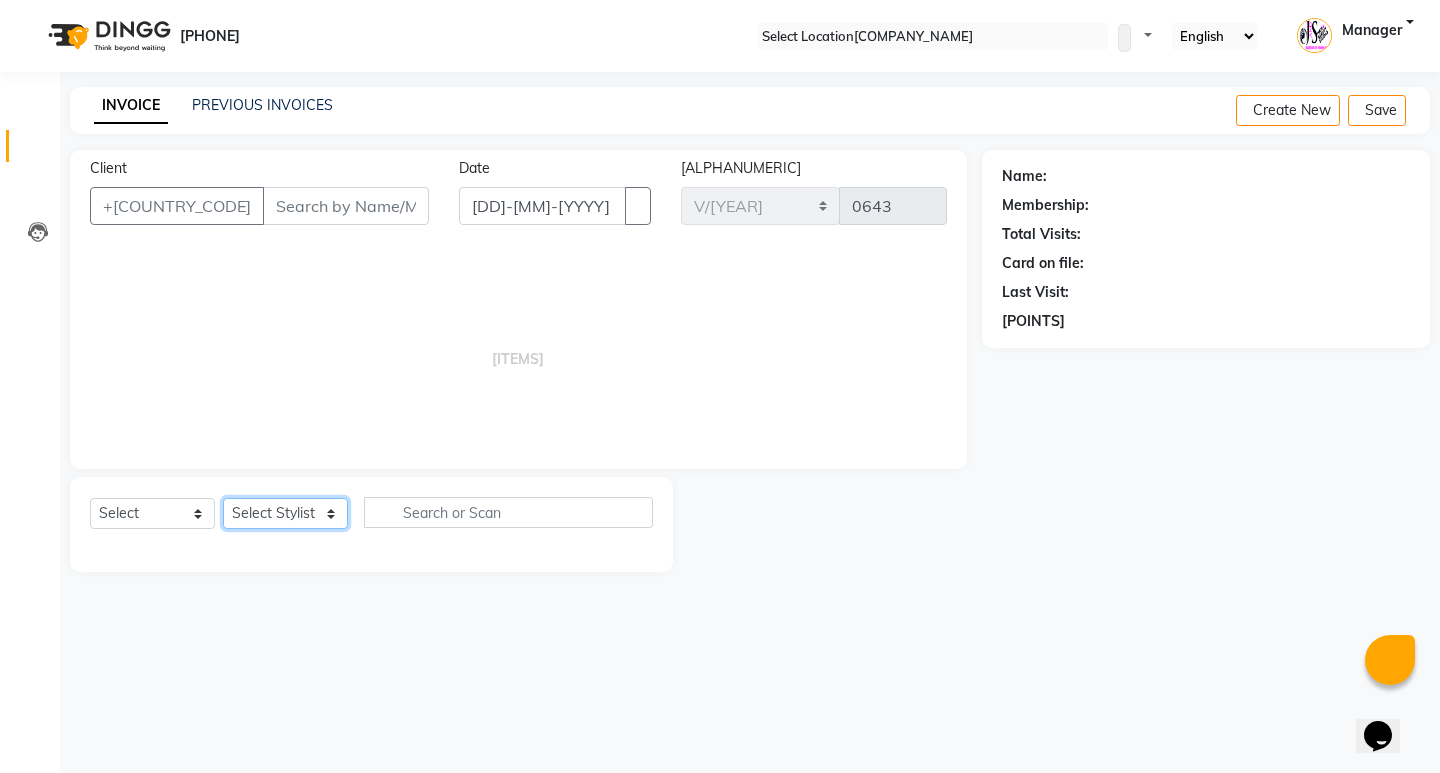 click on "Select Stylist Manager [NAME] No Preference 1 [NAME] [NAME] [NAME] Mam [NAME]" at bounding box center (285, 513) 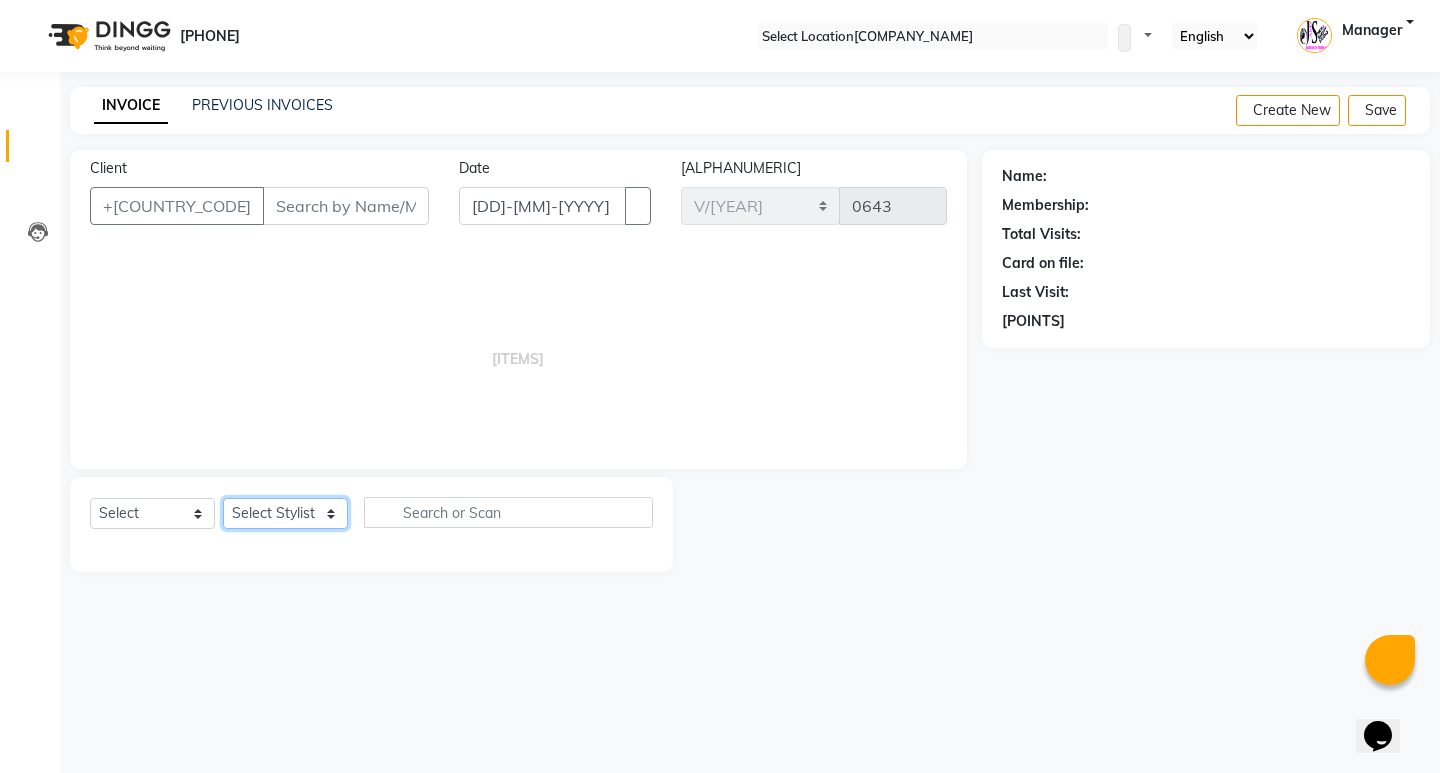 select on "[NUMBER]" 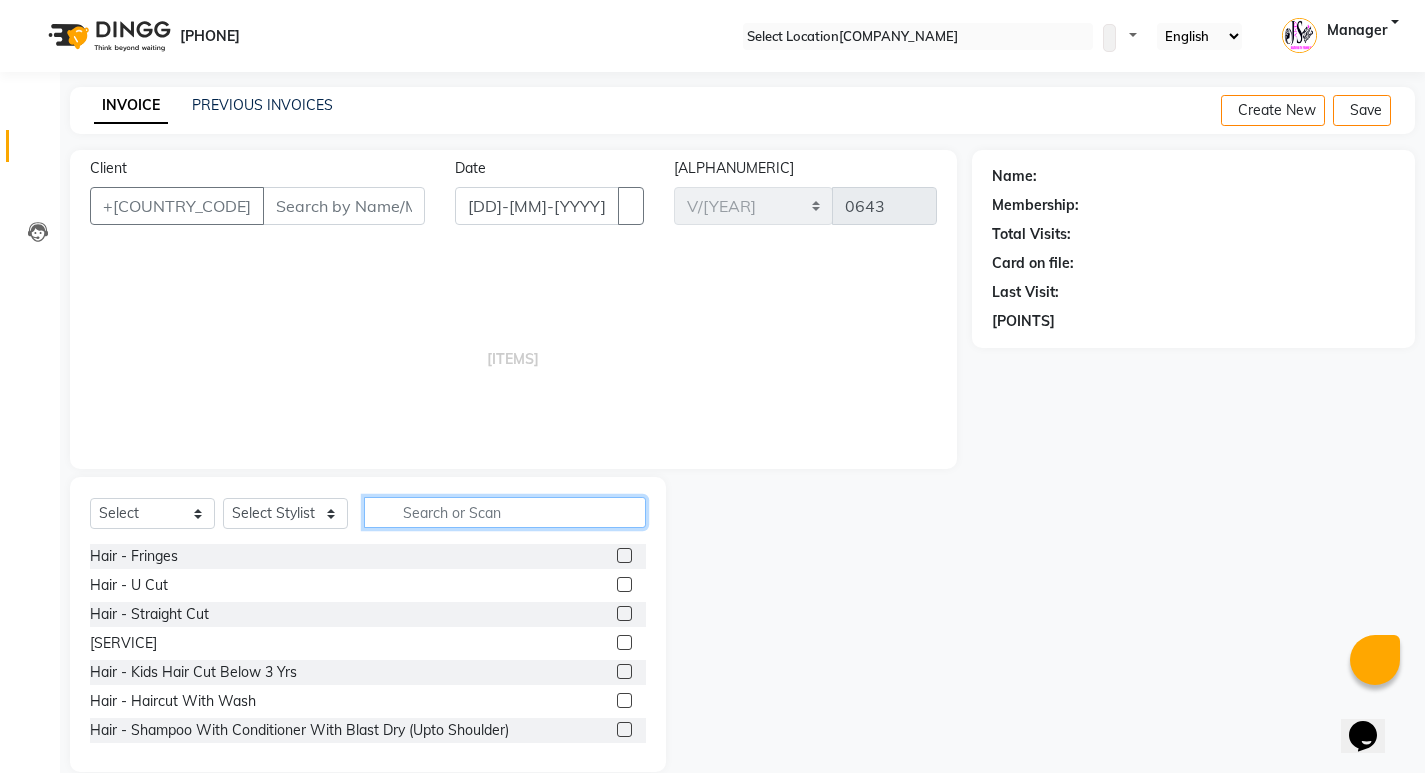 click at bounding box center [505, 512] 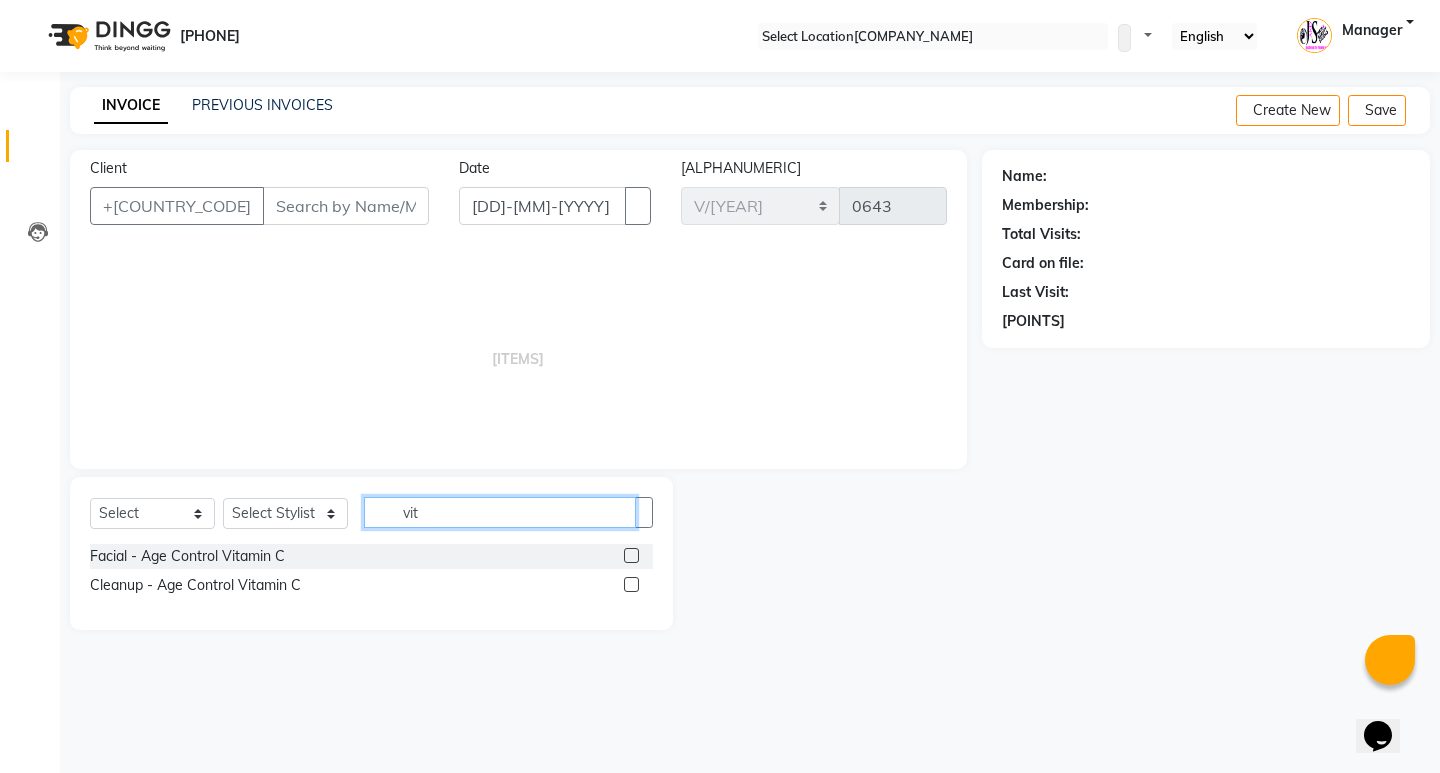 type on "vit" 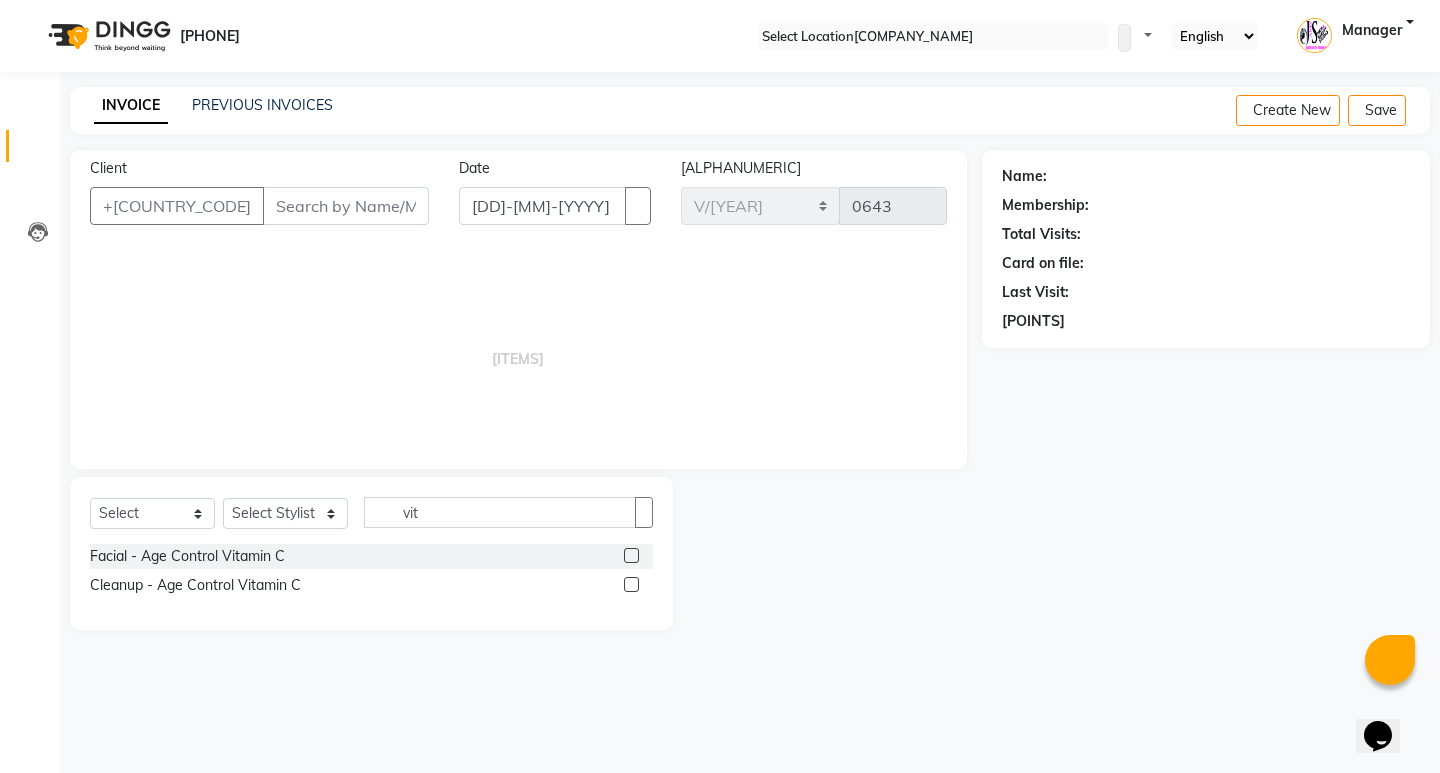click at bounding box center (631, 555) 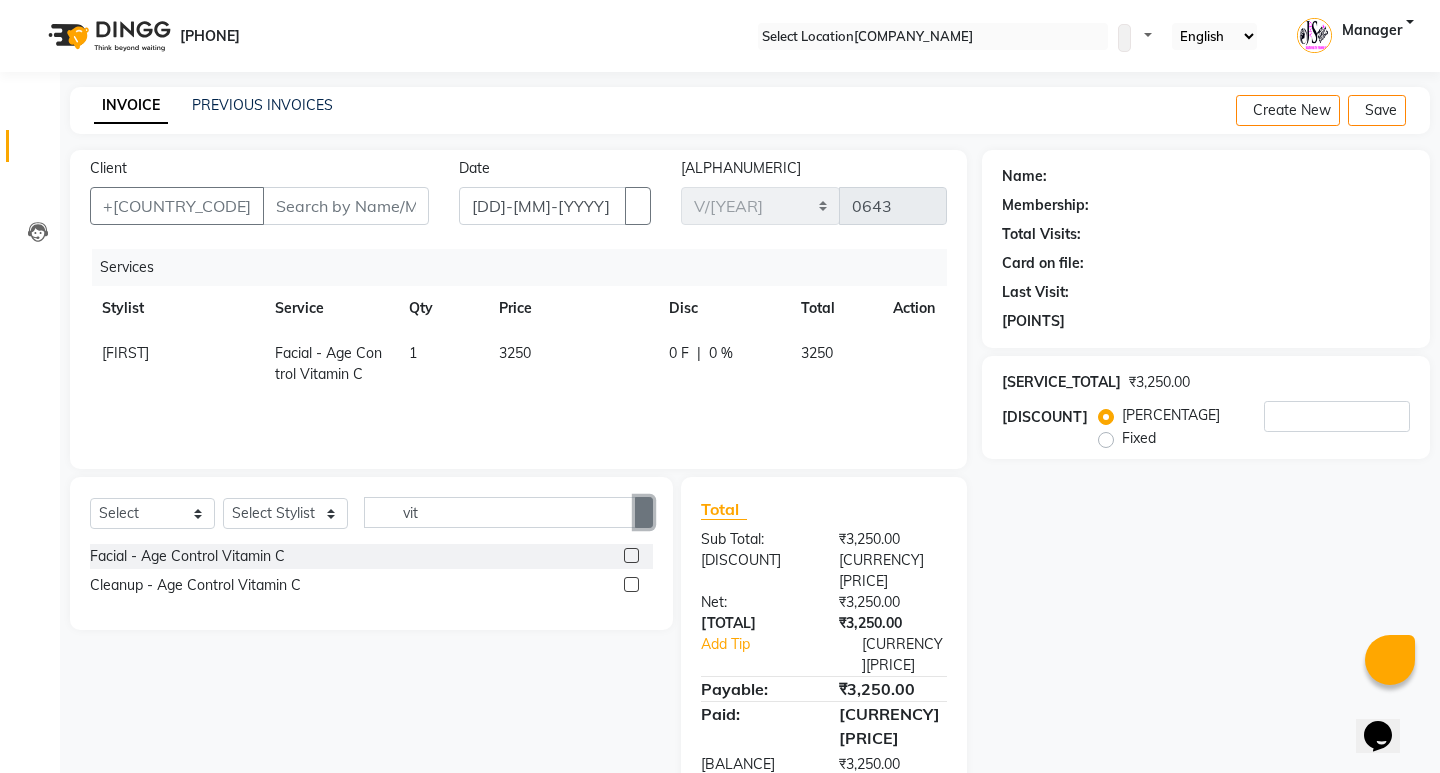 click at bounding box center [644, 512] 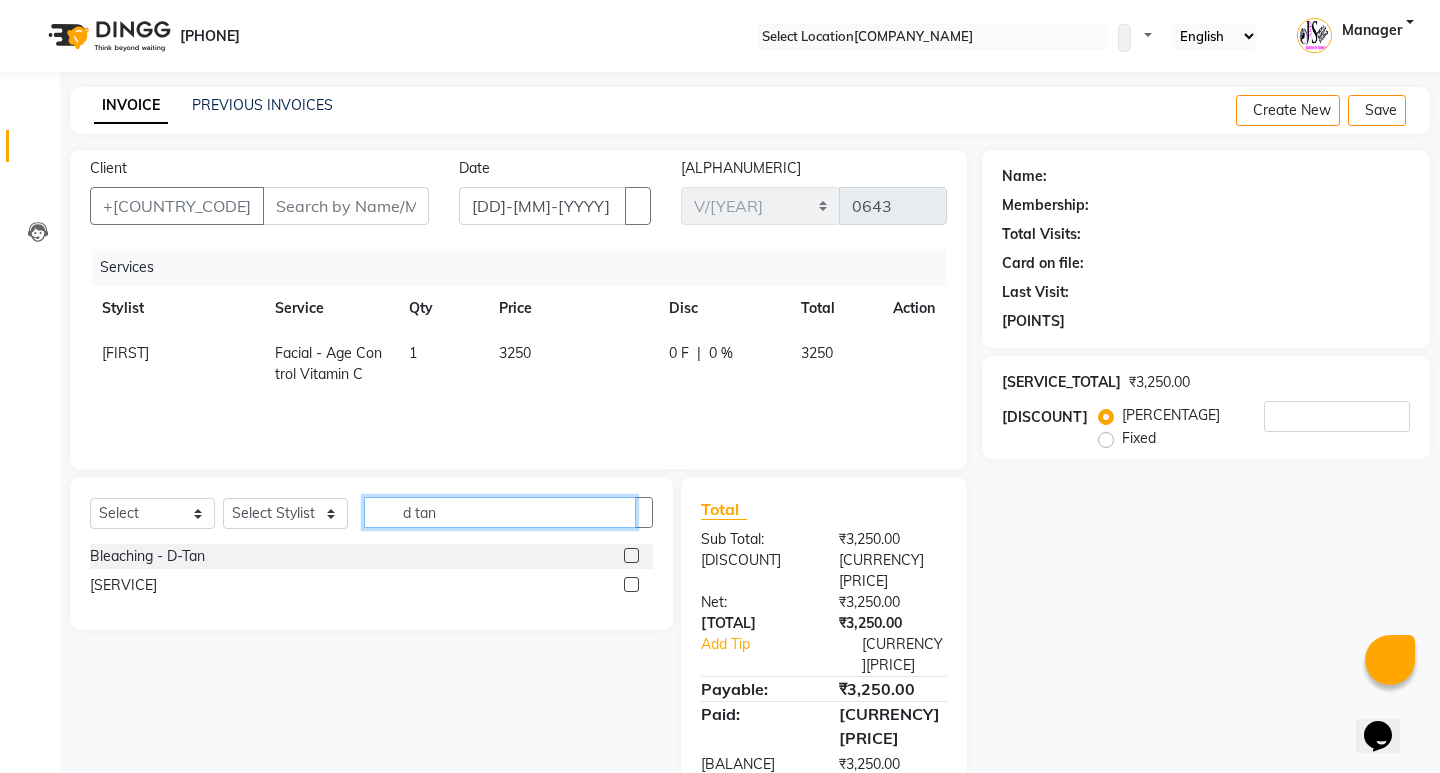 type on "d tan" 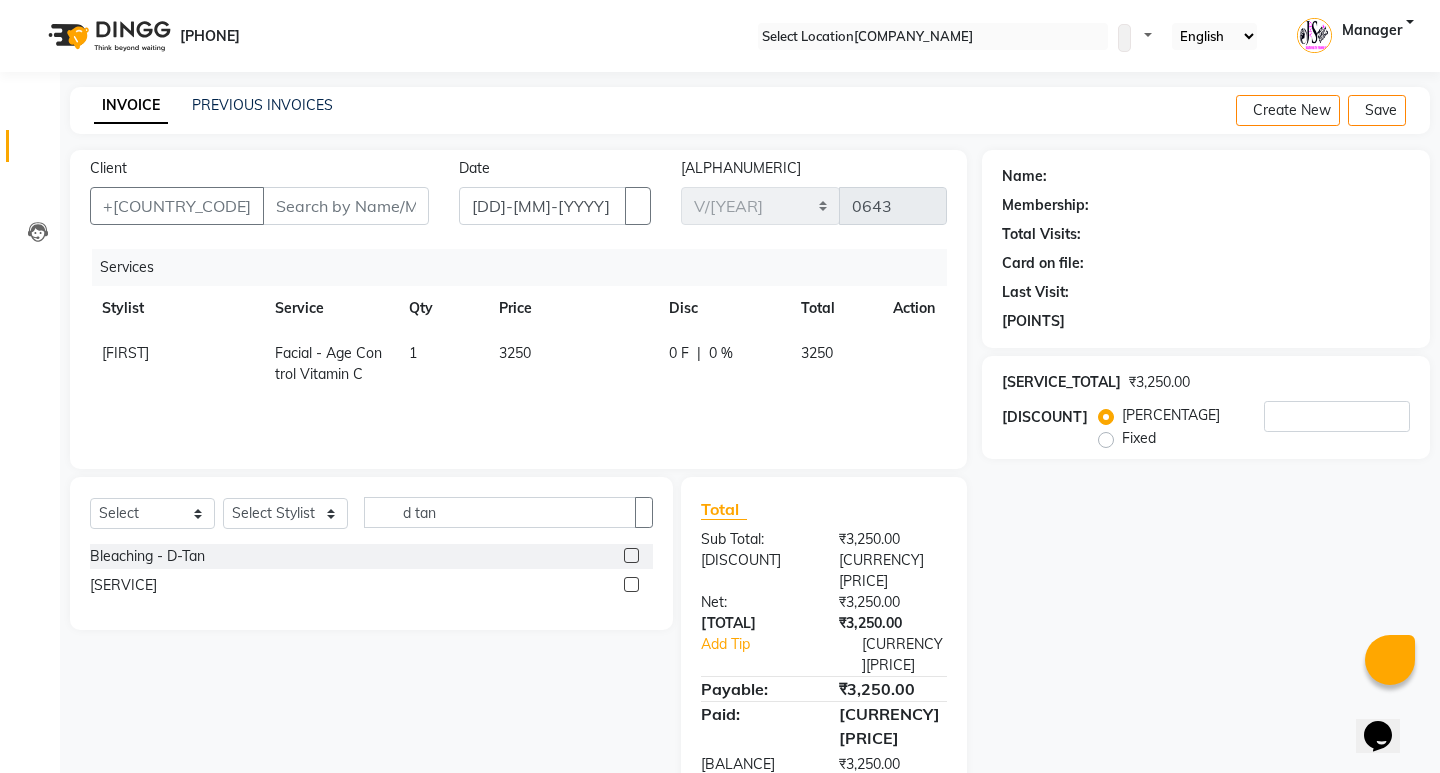 click at bounding box center [631, 555] 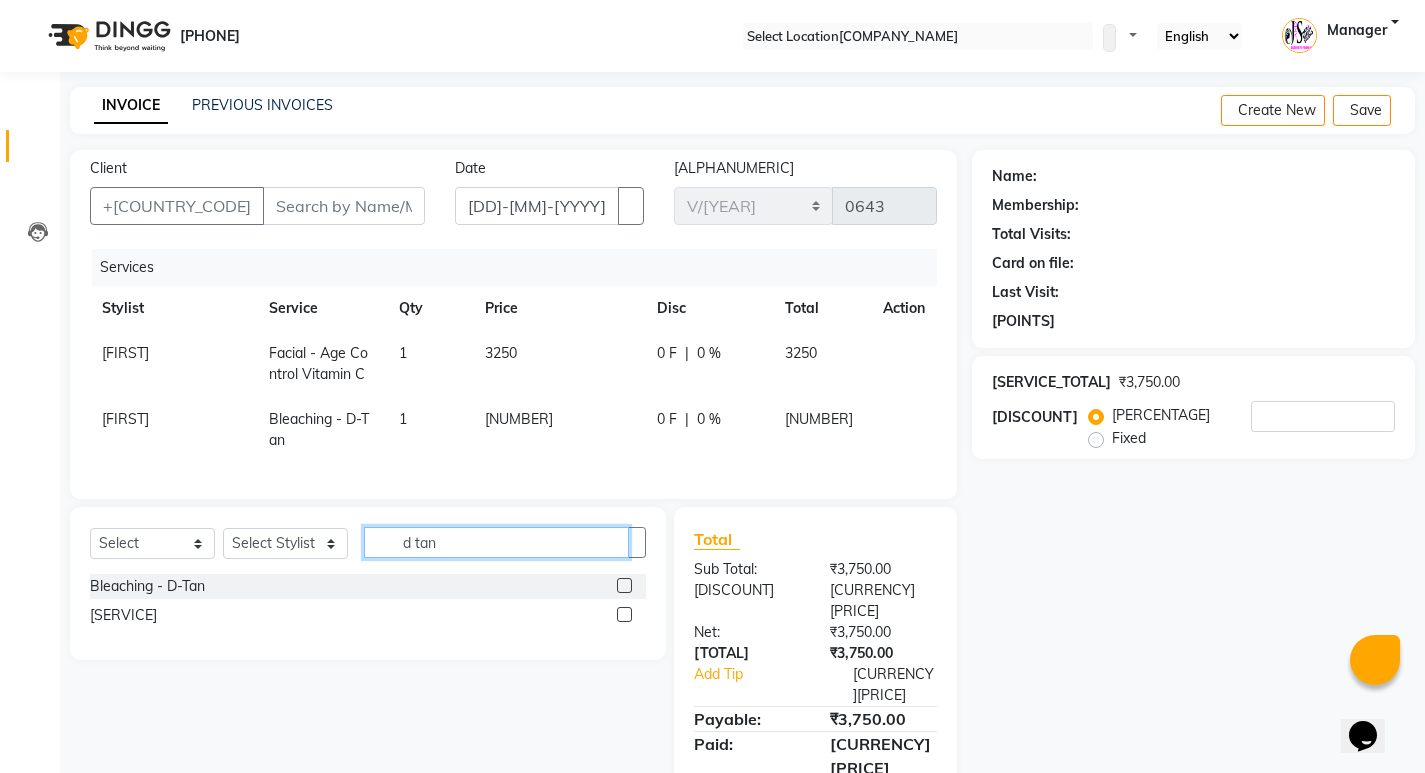 click on "d tan" at bounding box center [496, 542] 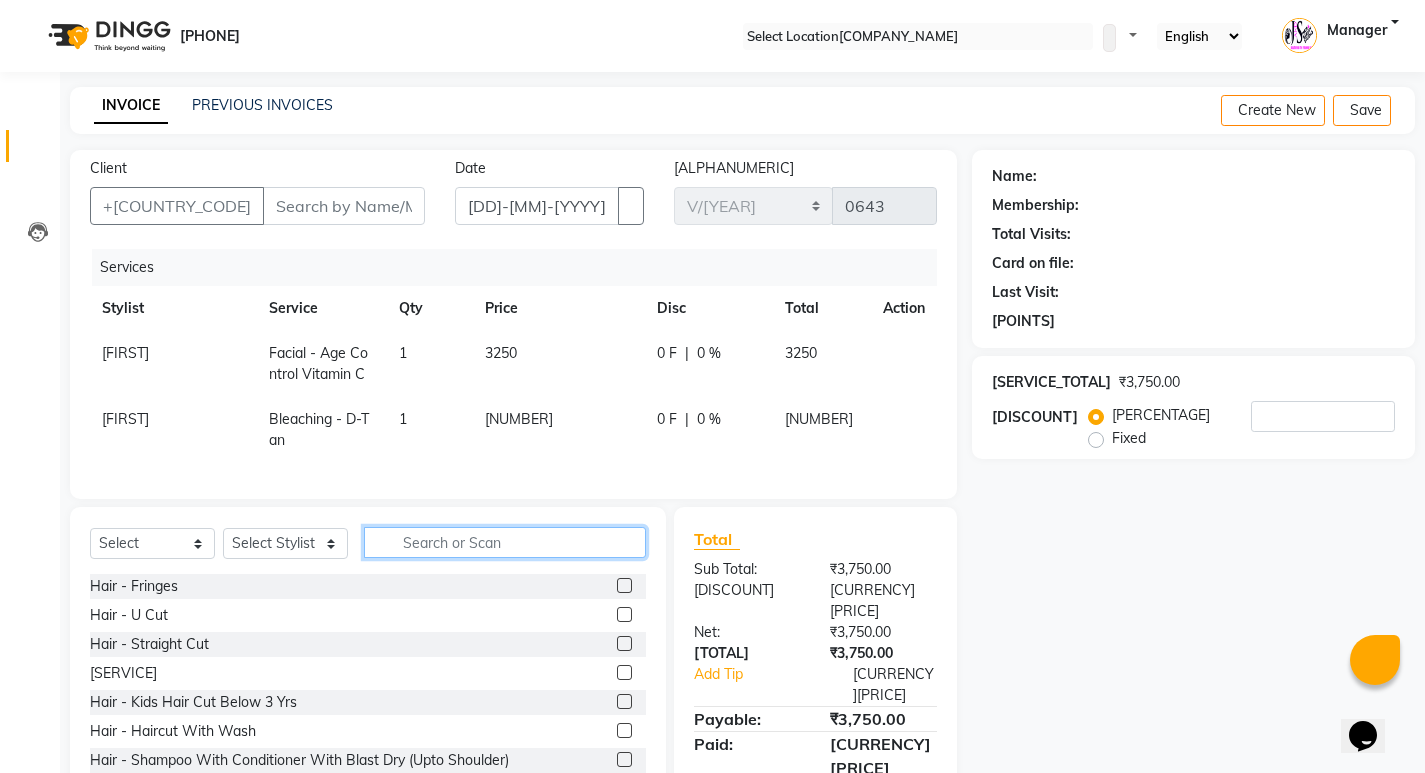 type 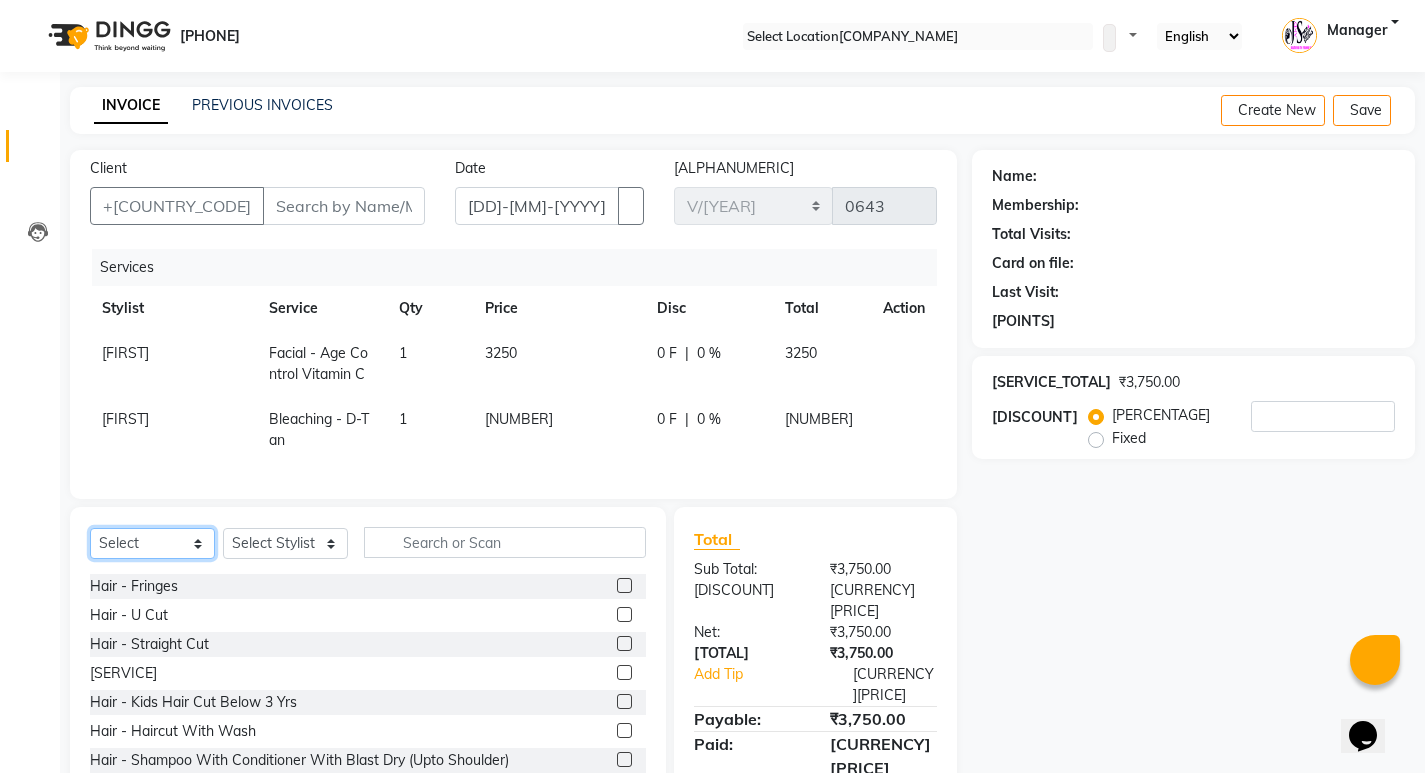 click on "Select  Service  Product  Membership  Package Voucher Prepaid Gift Card" at bounding box center (152, 543) 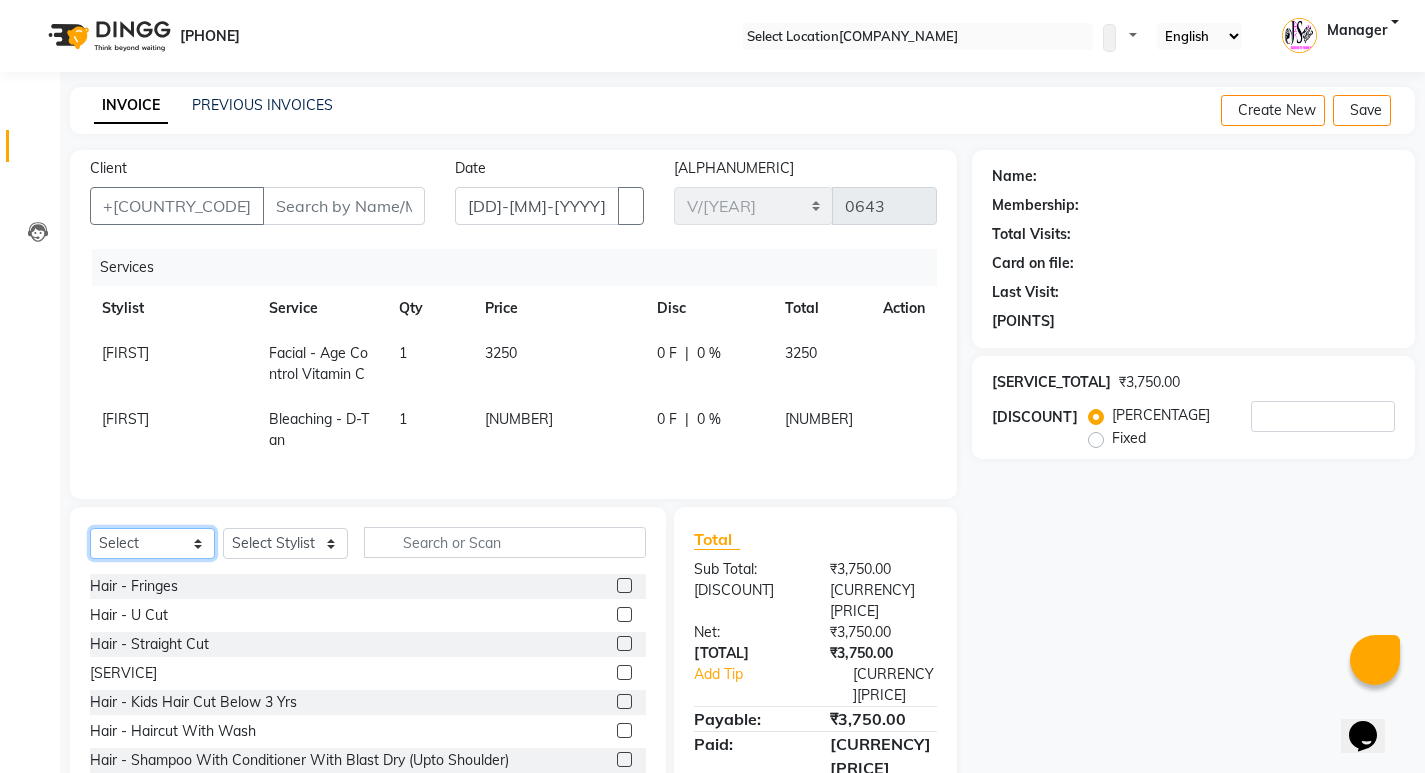 select on "membership" 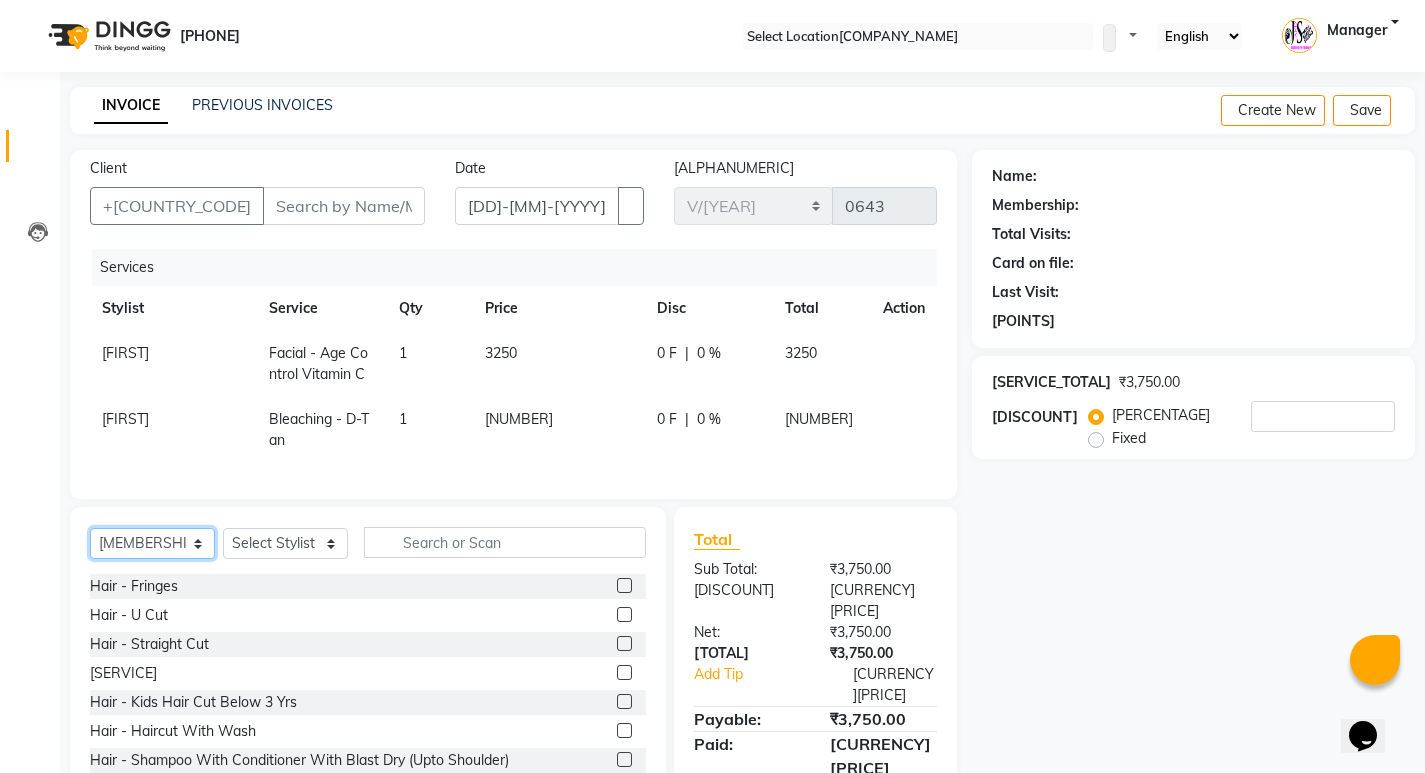 click on "Select  Service  Product  Membership  Package Voucher Prepaid Gift Card" at bounding box center [152, 543] 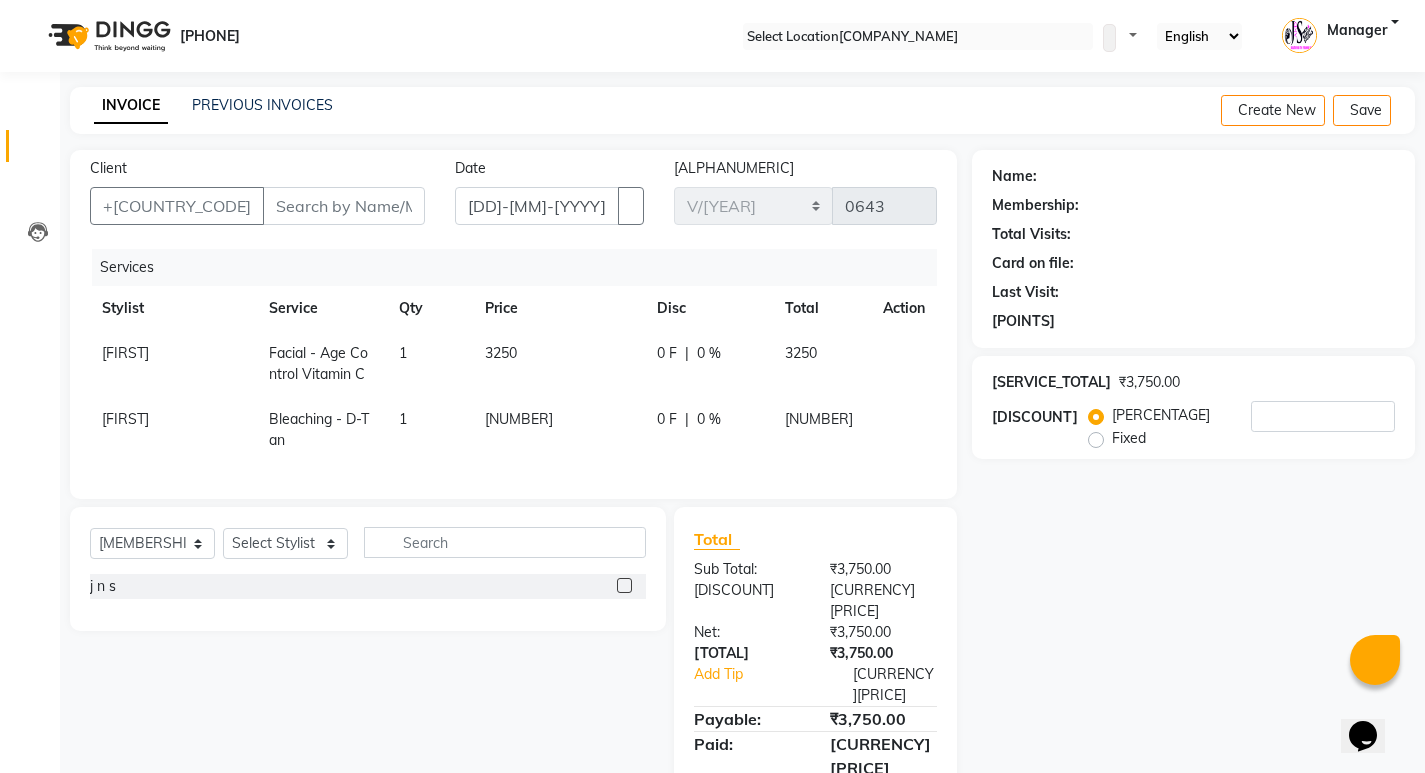 click at bounding box center (624, 585) 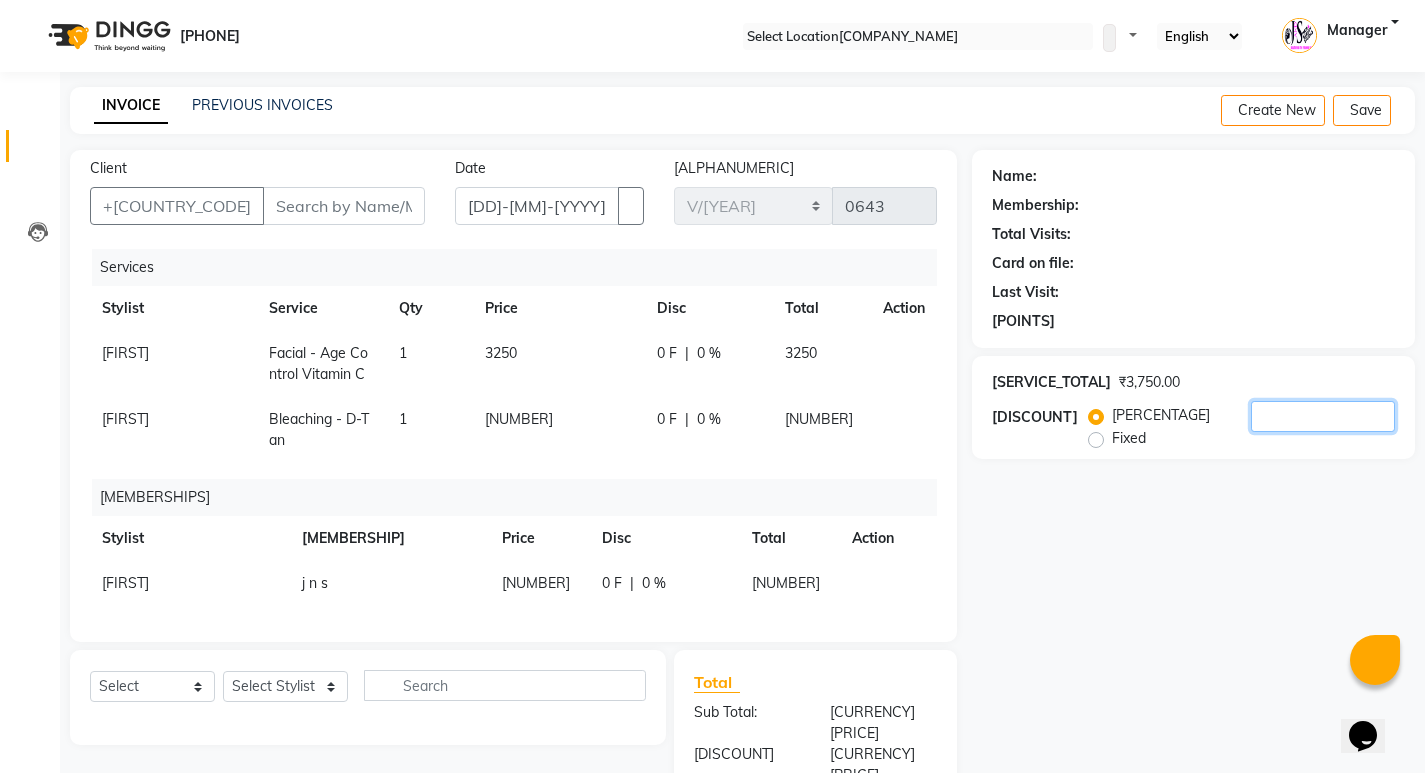 click at bounding box center [1323, 416] 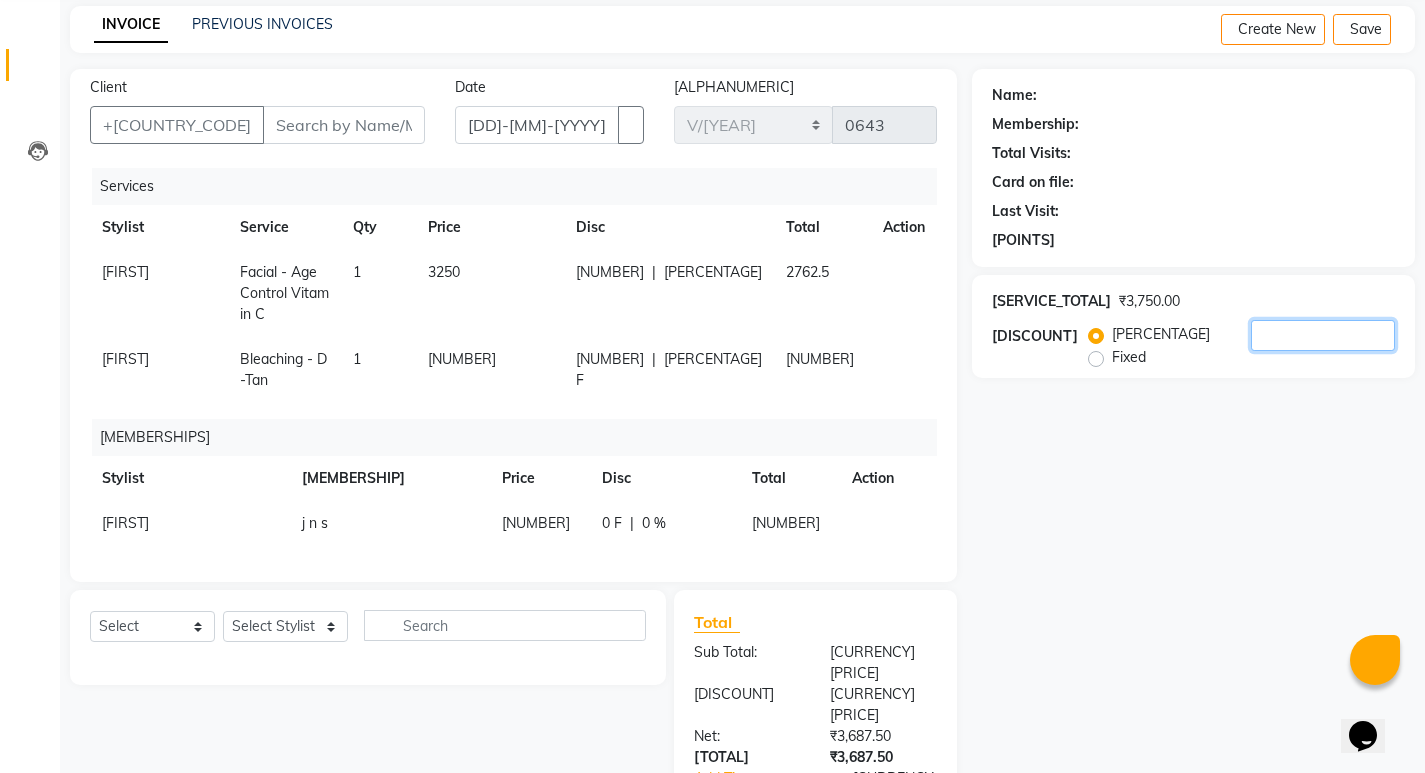 scroll, scrollTop: 173, scrollLeft: 0, axis: vertical 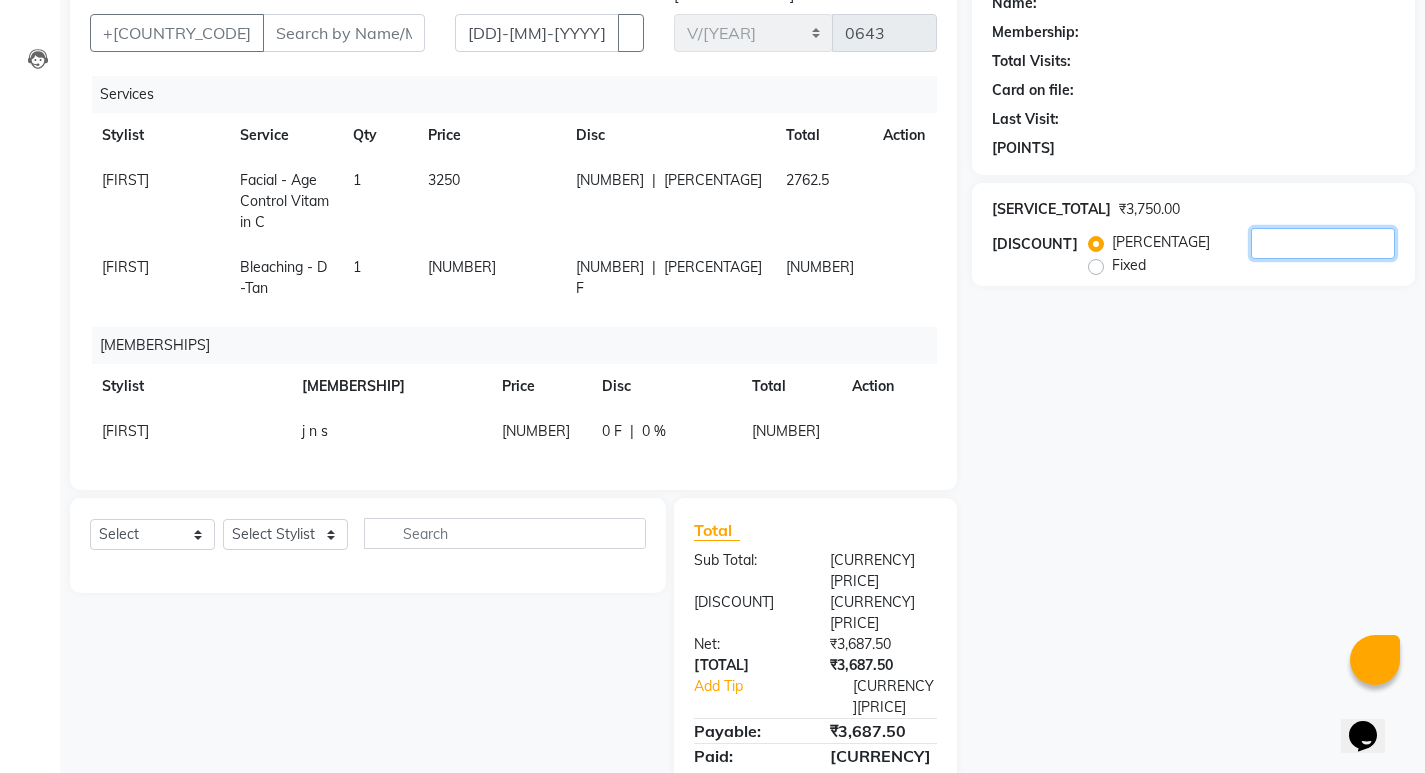 type on "[NUMBER]" 